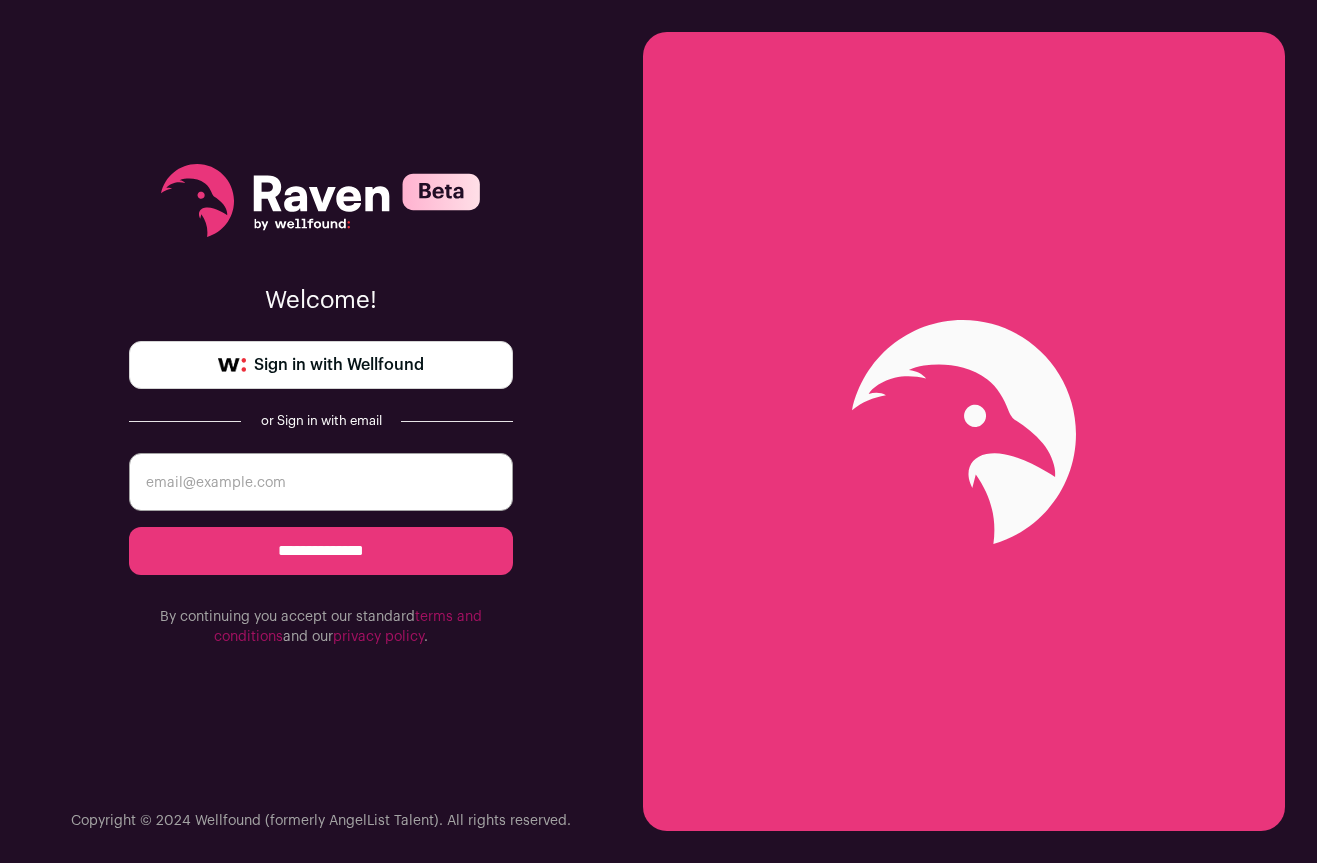 scroll, scrollTop: 0, scrollLeft: 0, axis: both 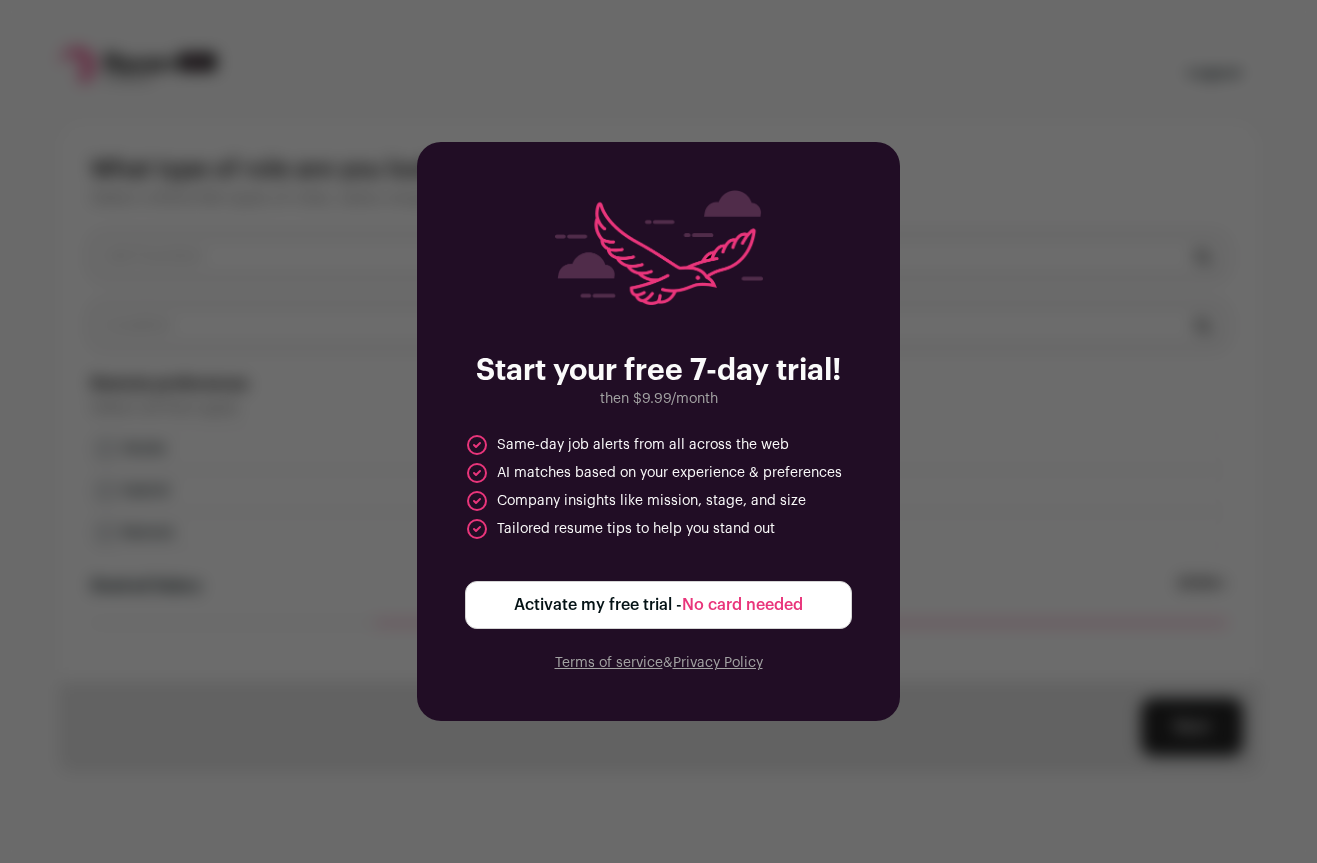 click on "Activate my free trial -
No card needed" at bounding box center [658, 605] 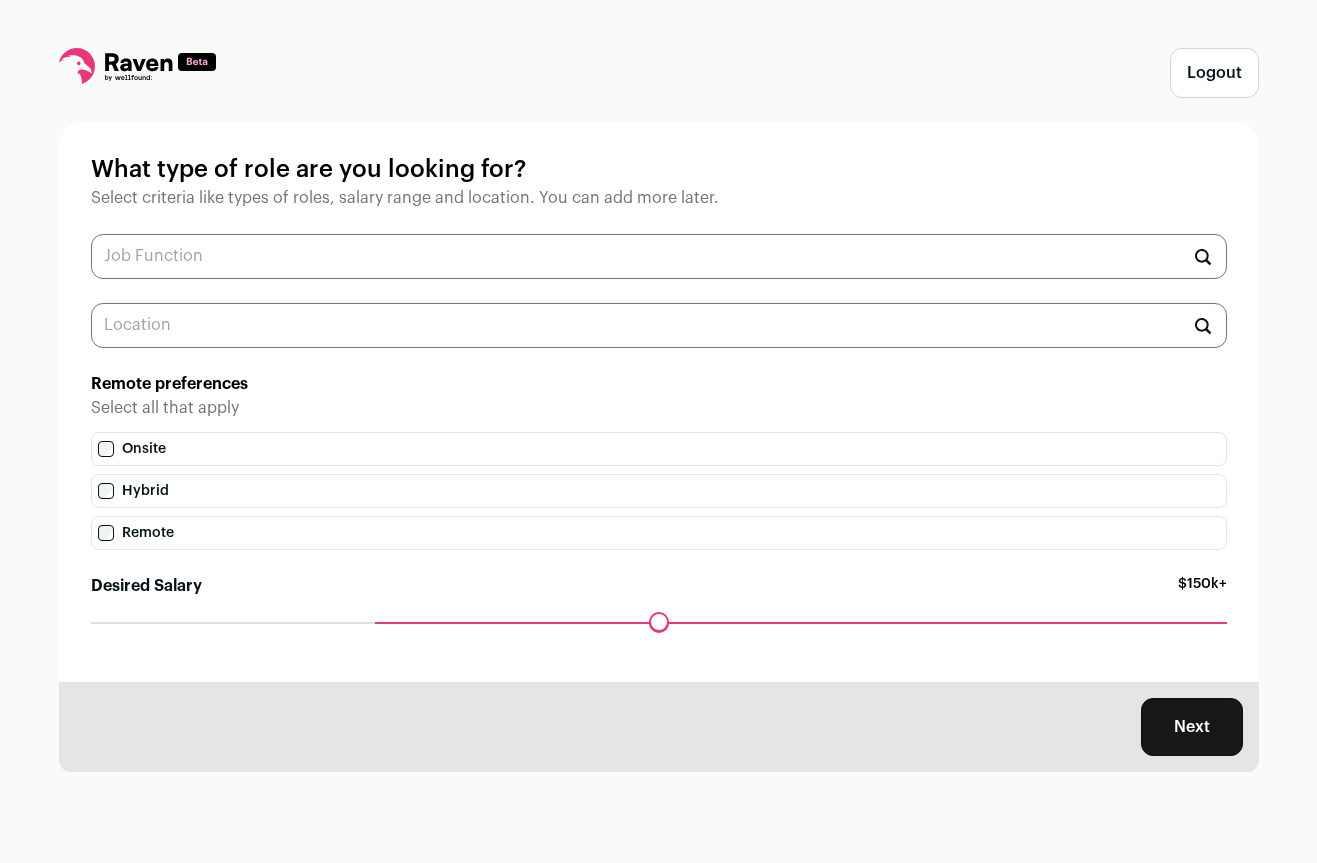 scroll, scrollTop: 0, scrollLeft: 0, axis: both 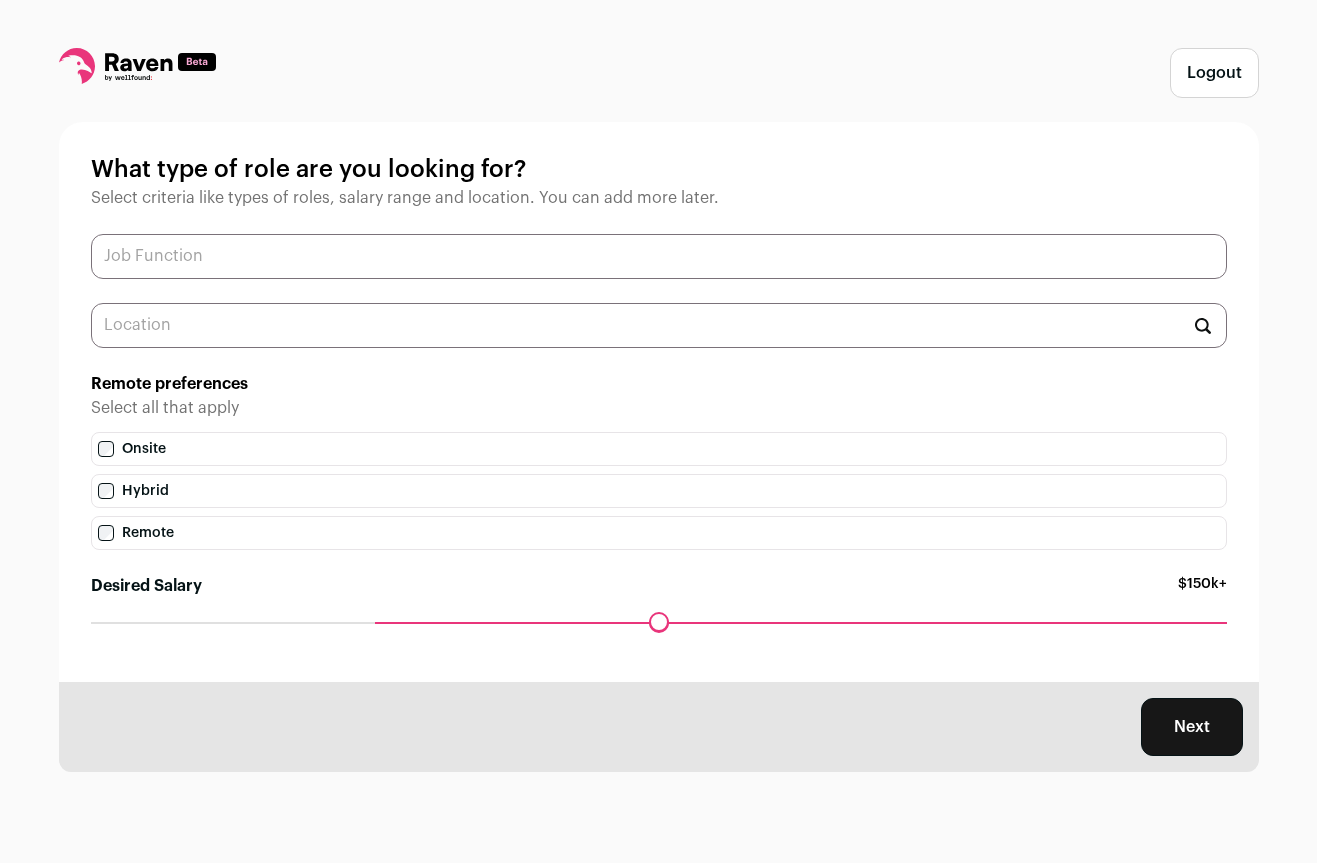 click at bounding box center (659, 256) 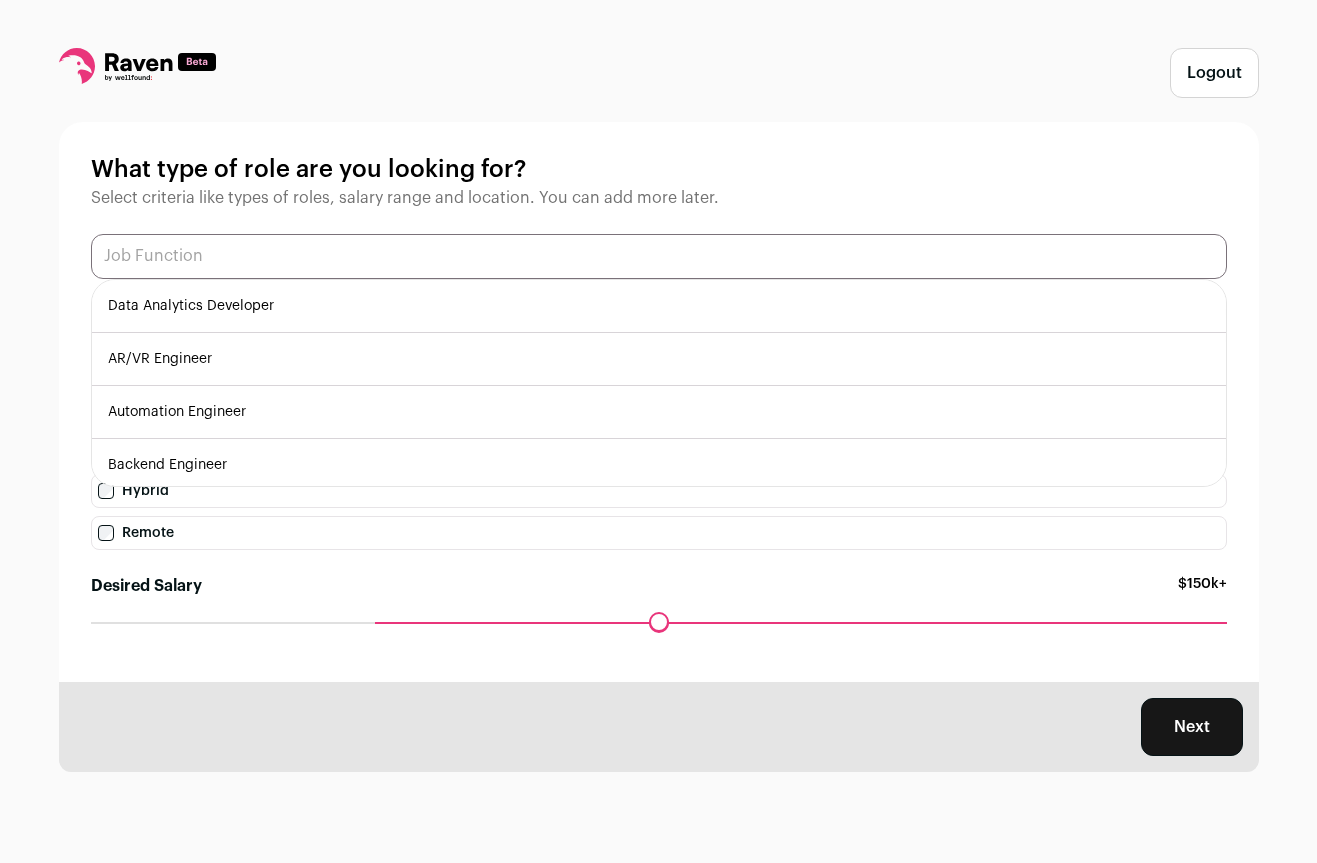 scroll, scrollTop: 589, scrollLeft: 0, axis: vertical 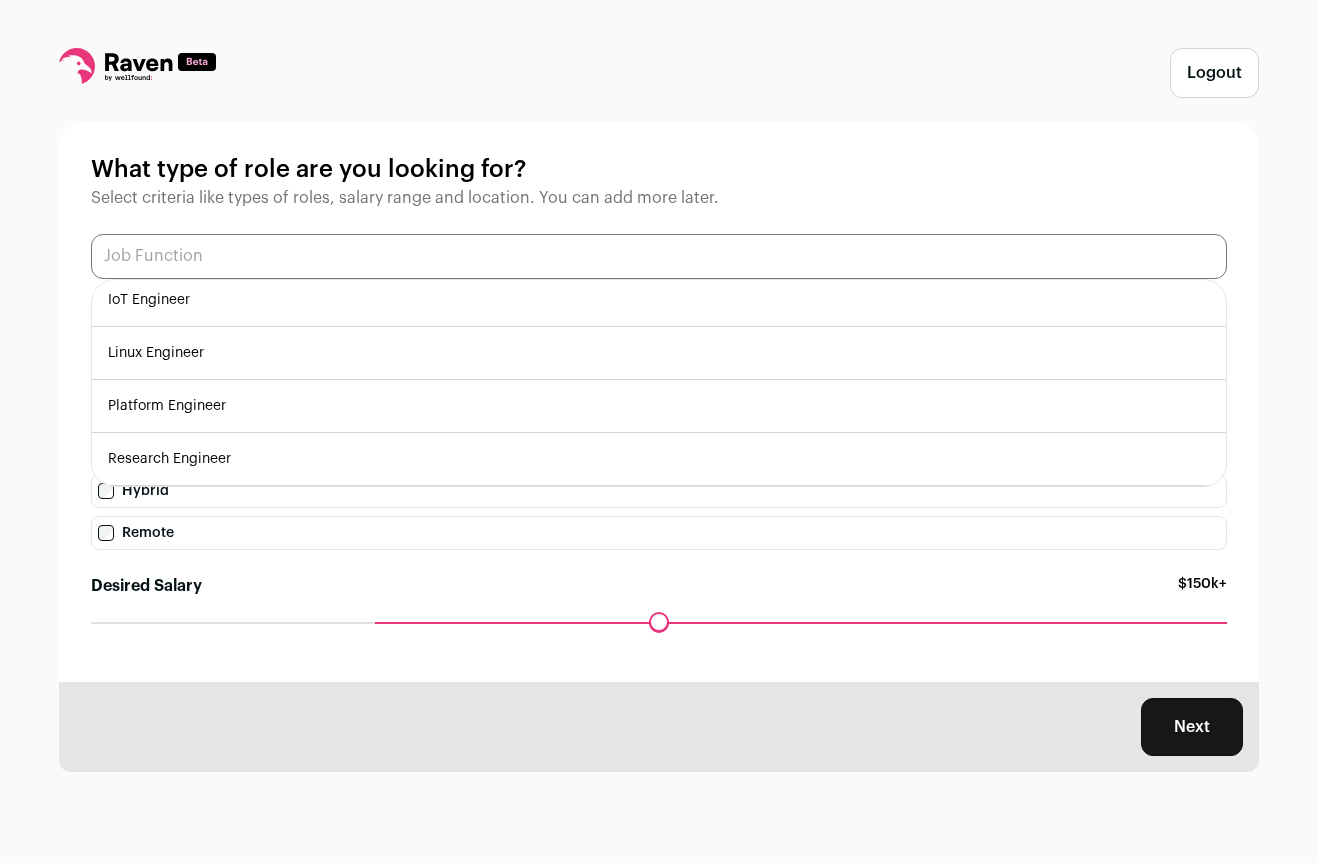 click at bounding box center [659, 256] 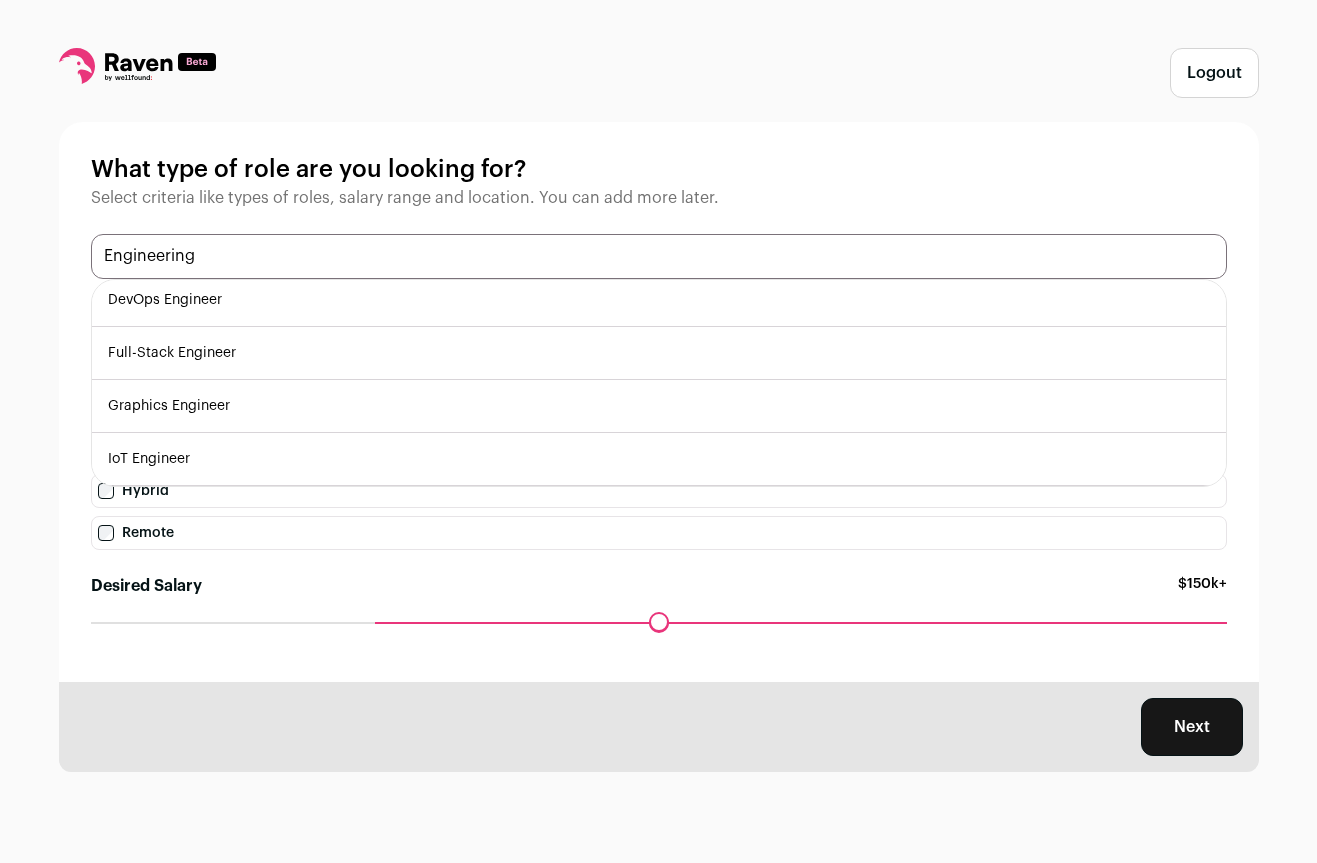 scroll, scrollTop: 0, scrollLeft: 0, axis: both 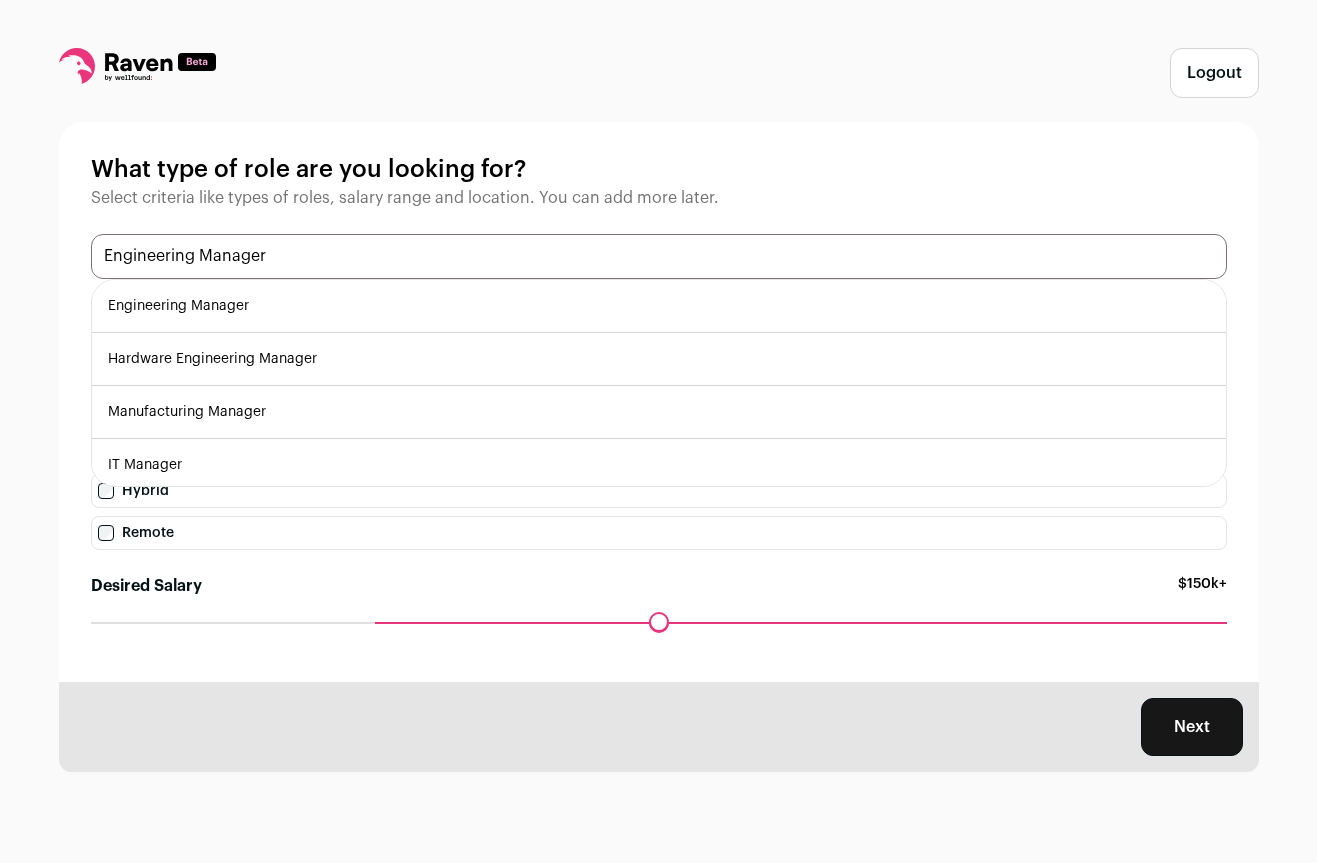 click on "Engineering Manager" at bounding box center [659, 256] 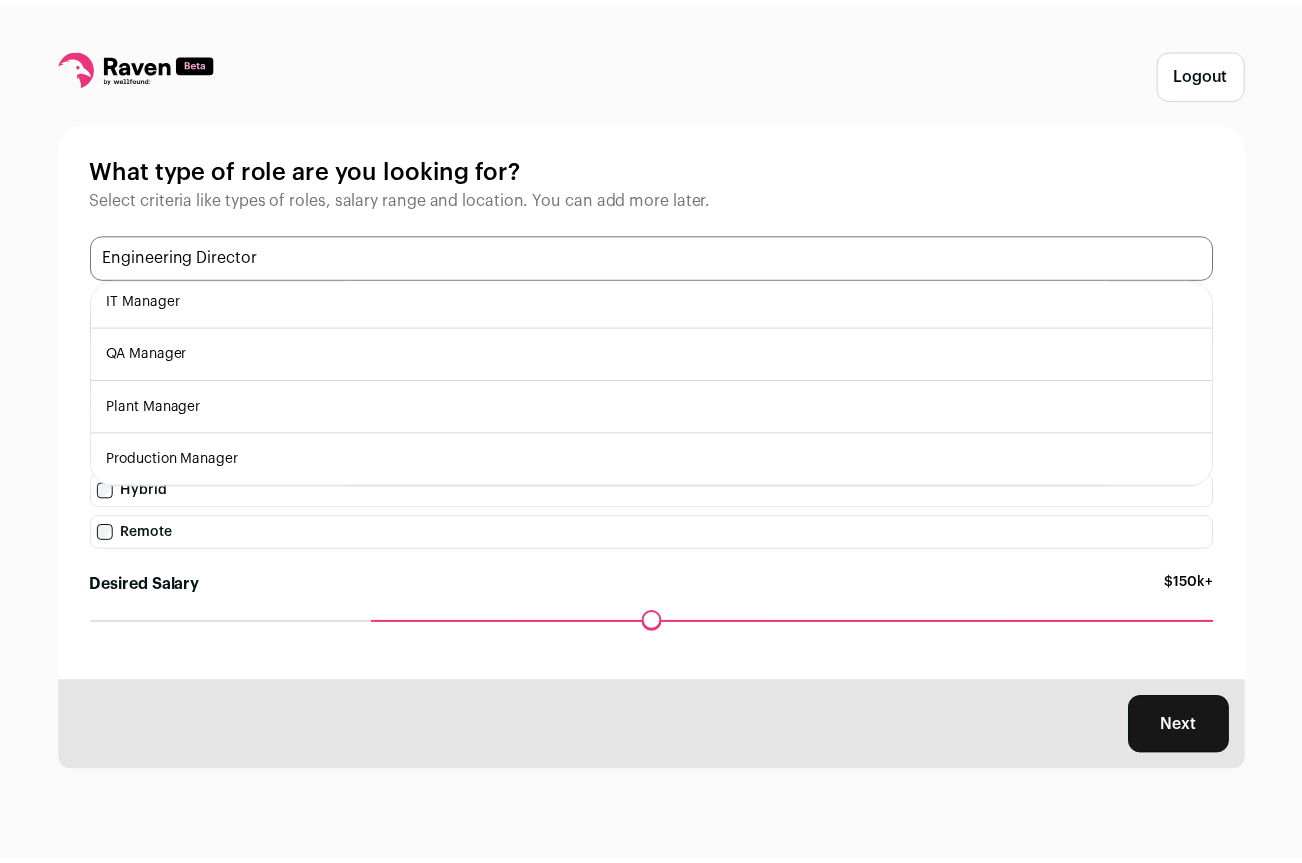 scroll, scrollTop: 0, scrollLeft: 0, axis: both 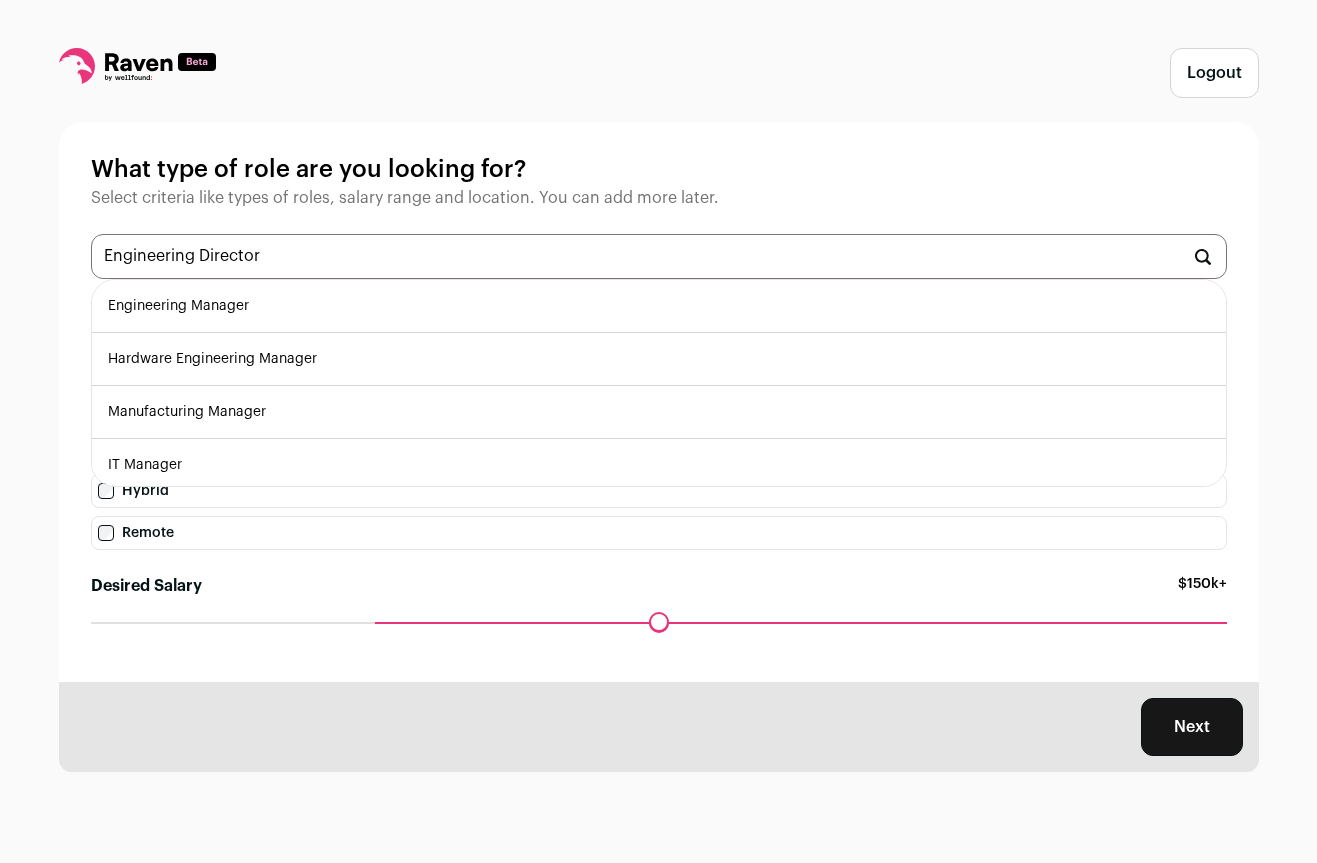 click on "Engineering Manager" at bounding box center (659, 306) 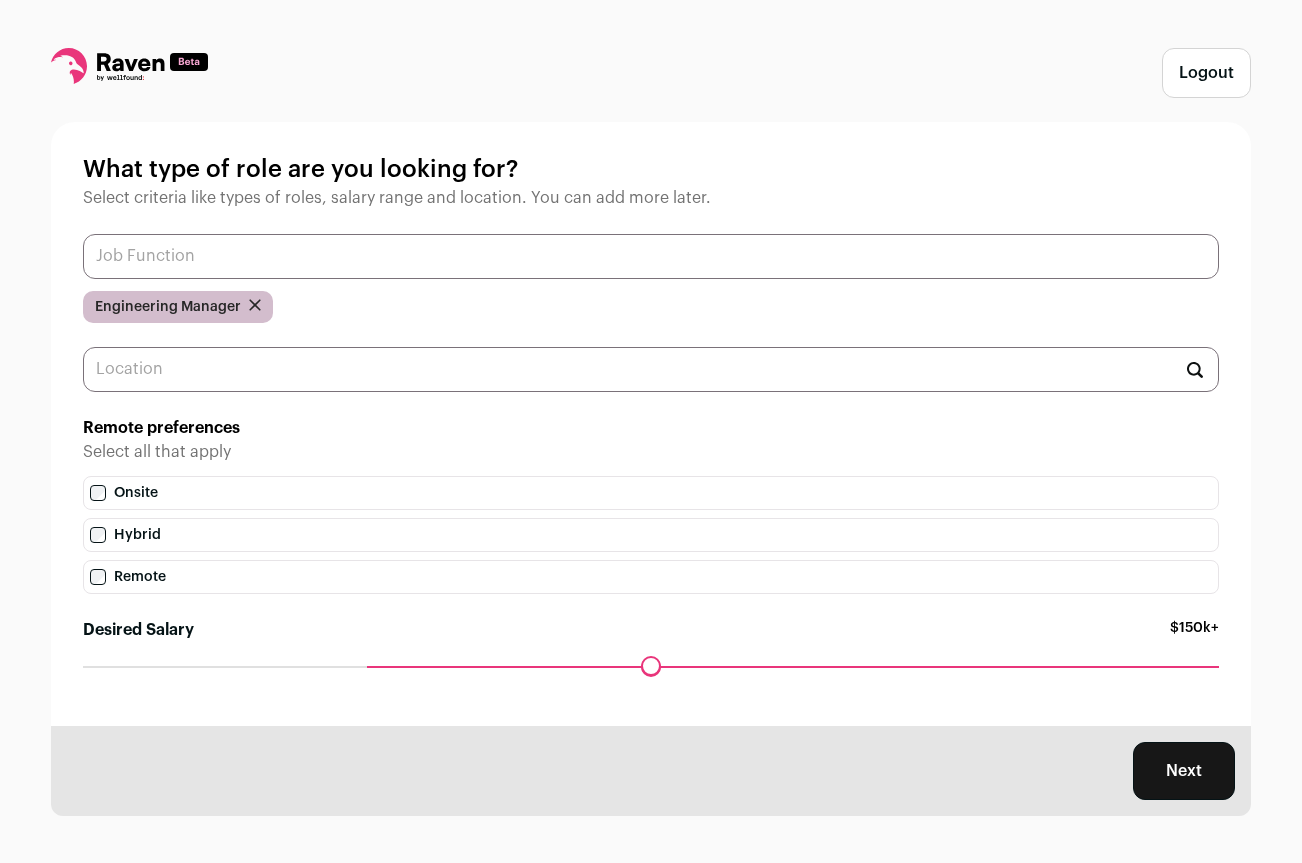 click at bounding box center (651, 256) 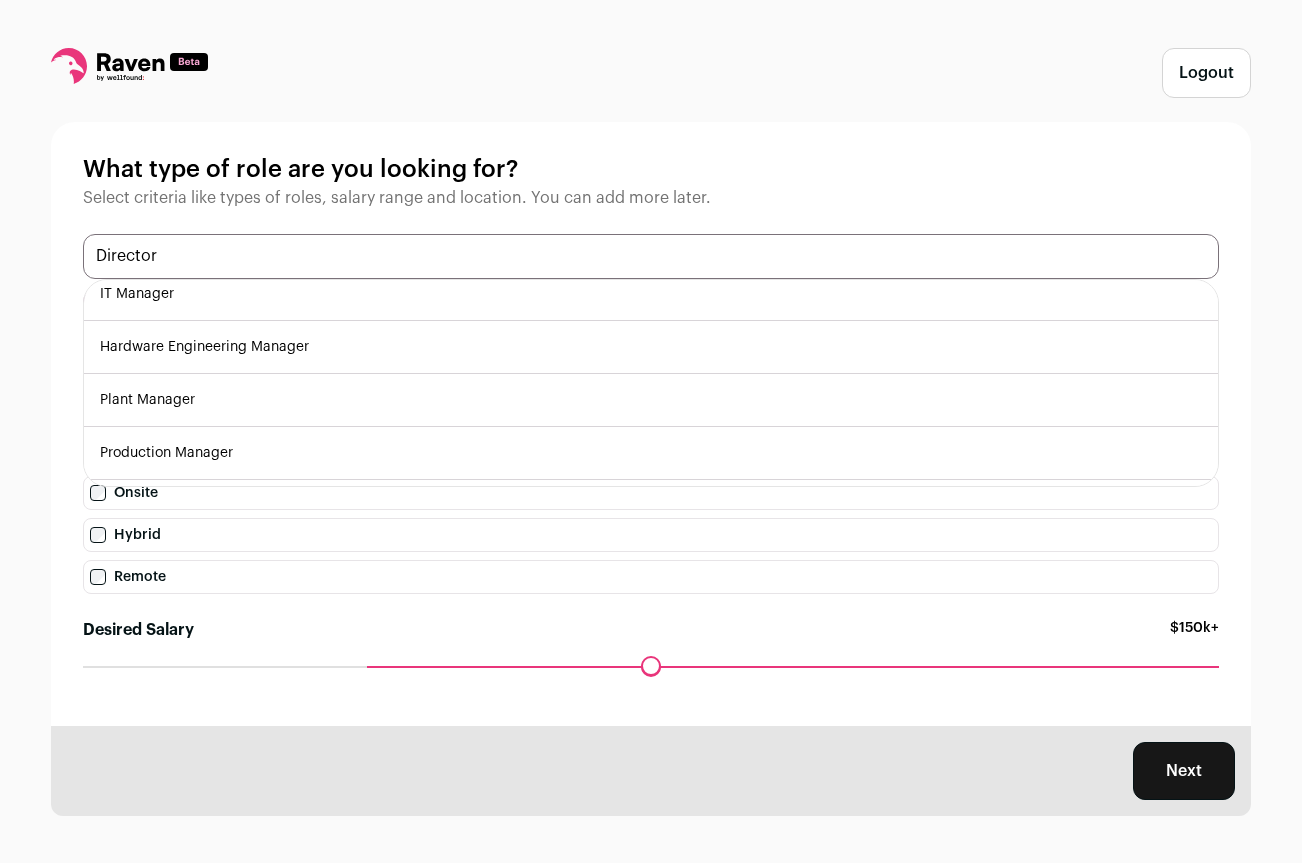 scroll, scrollTop: 112, scrollLeft: 0, axis: vertical 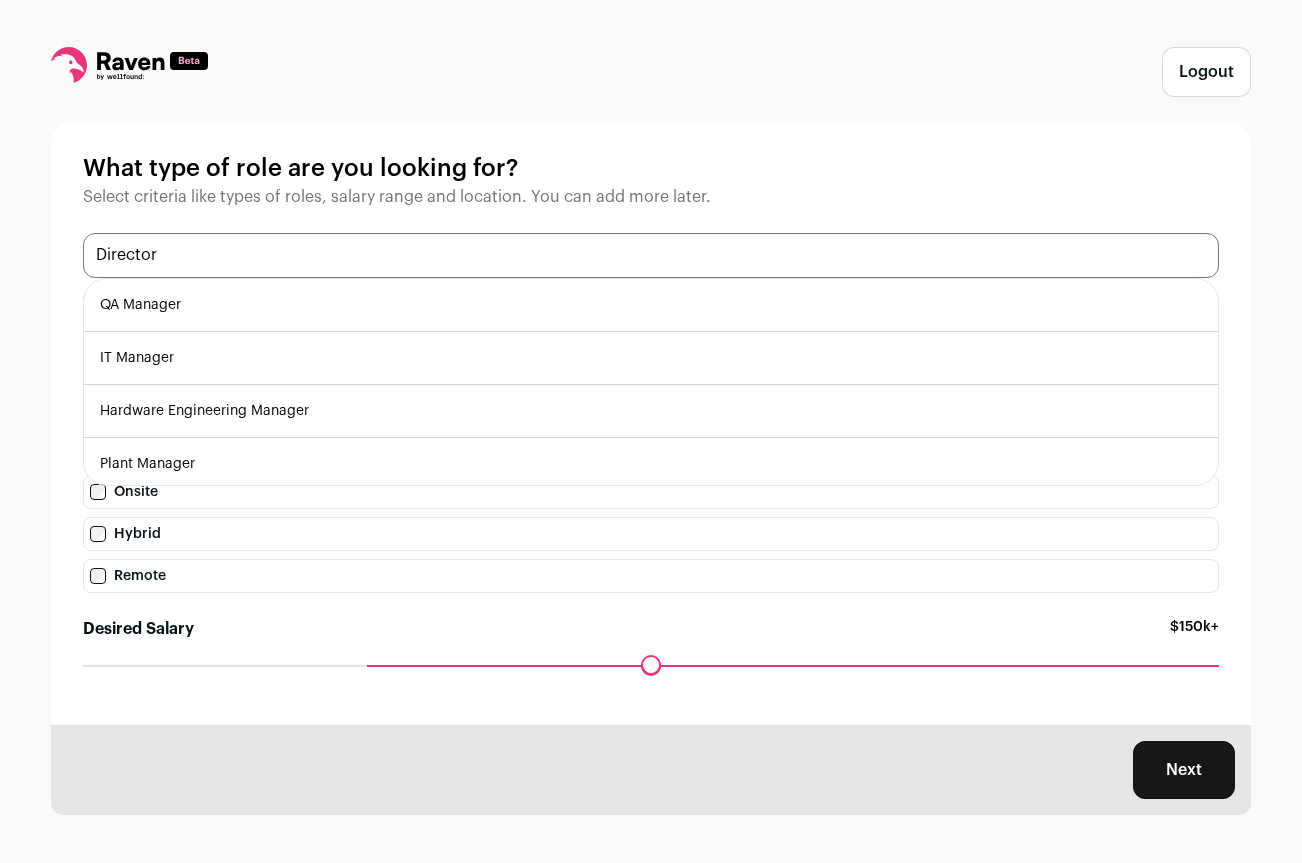 type on "Director" 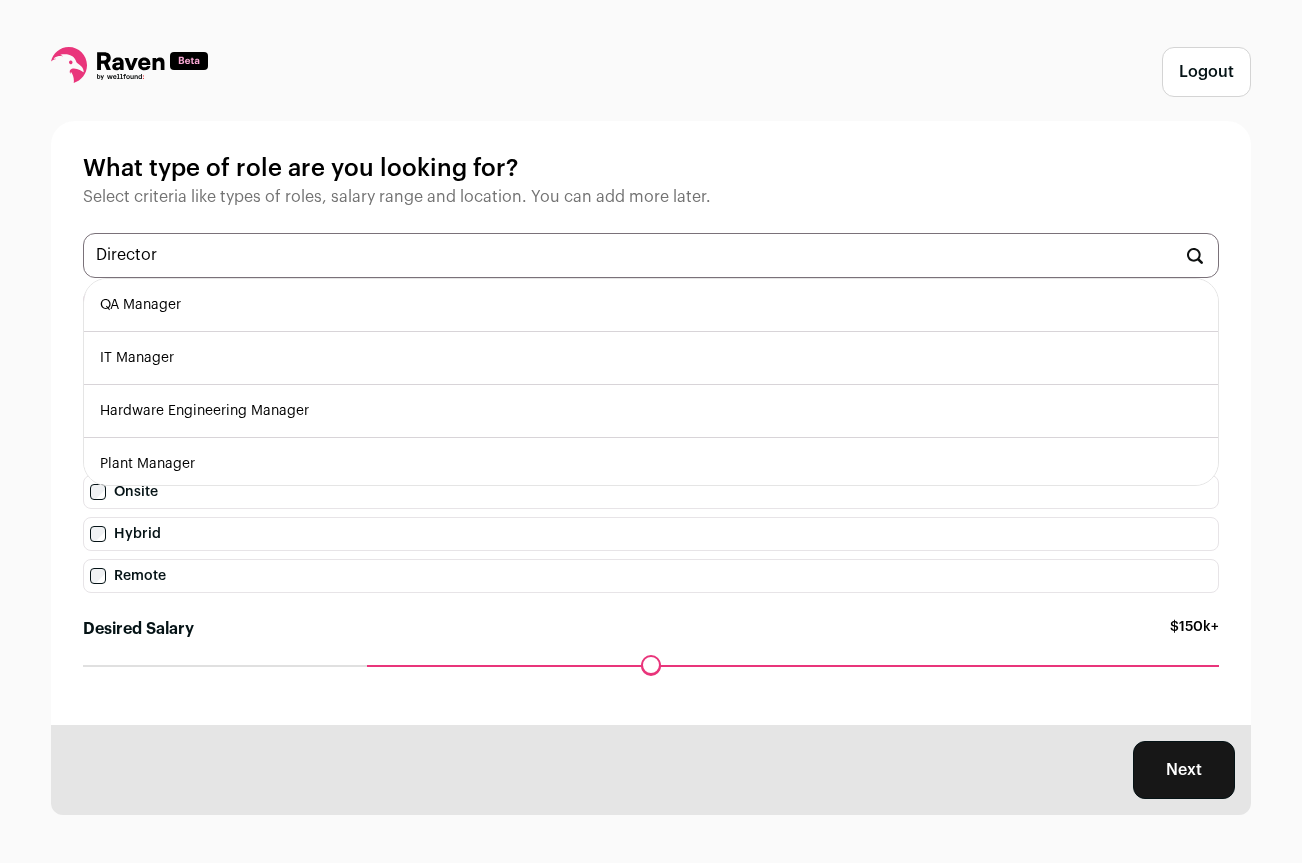 click on "QA Manager" at bounding box center (651, 305) 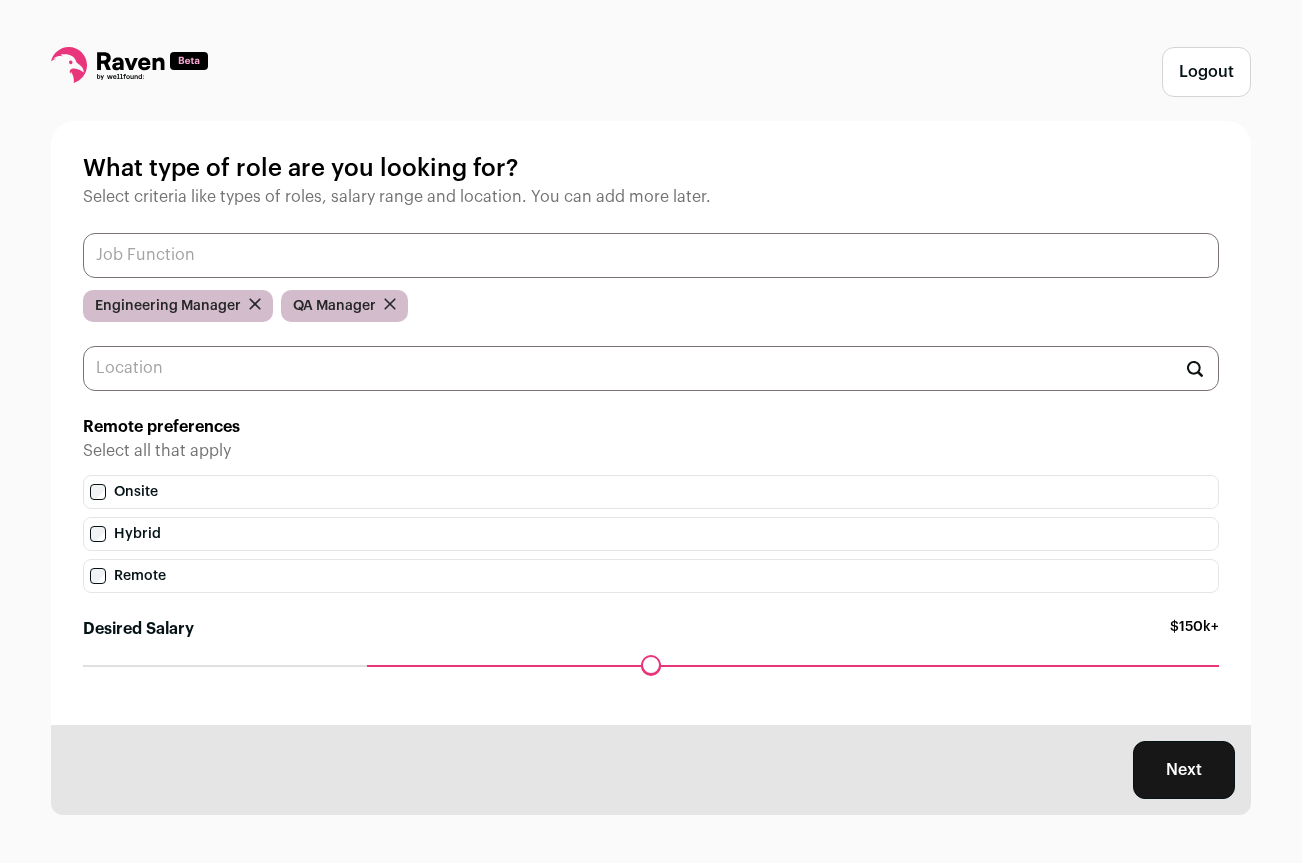 click at bounding box center [651, 255] 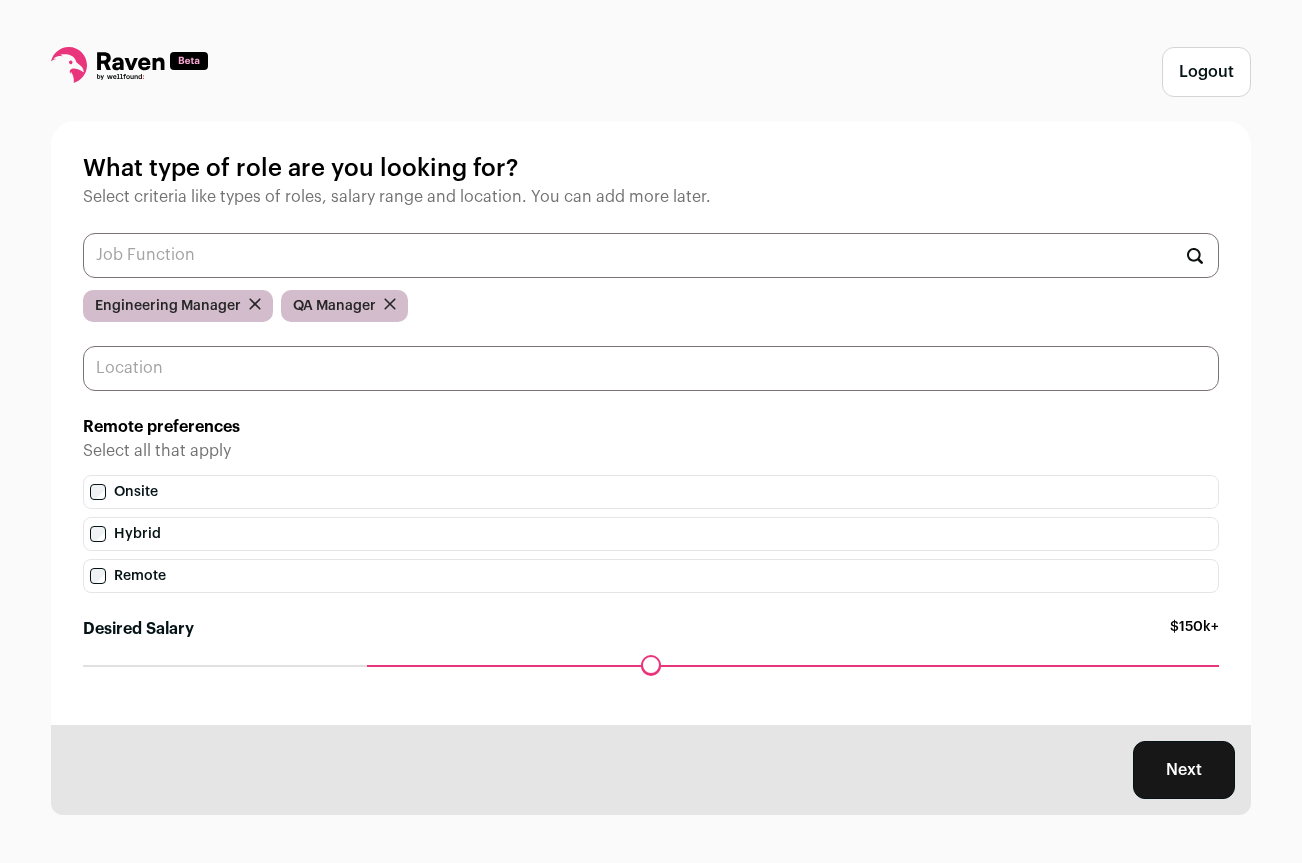 click at bounding box center (651, 368) 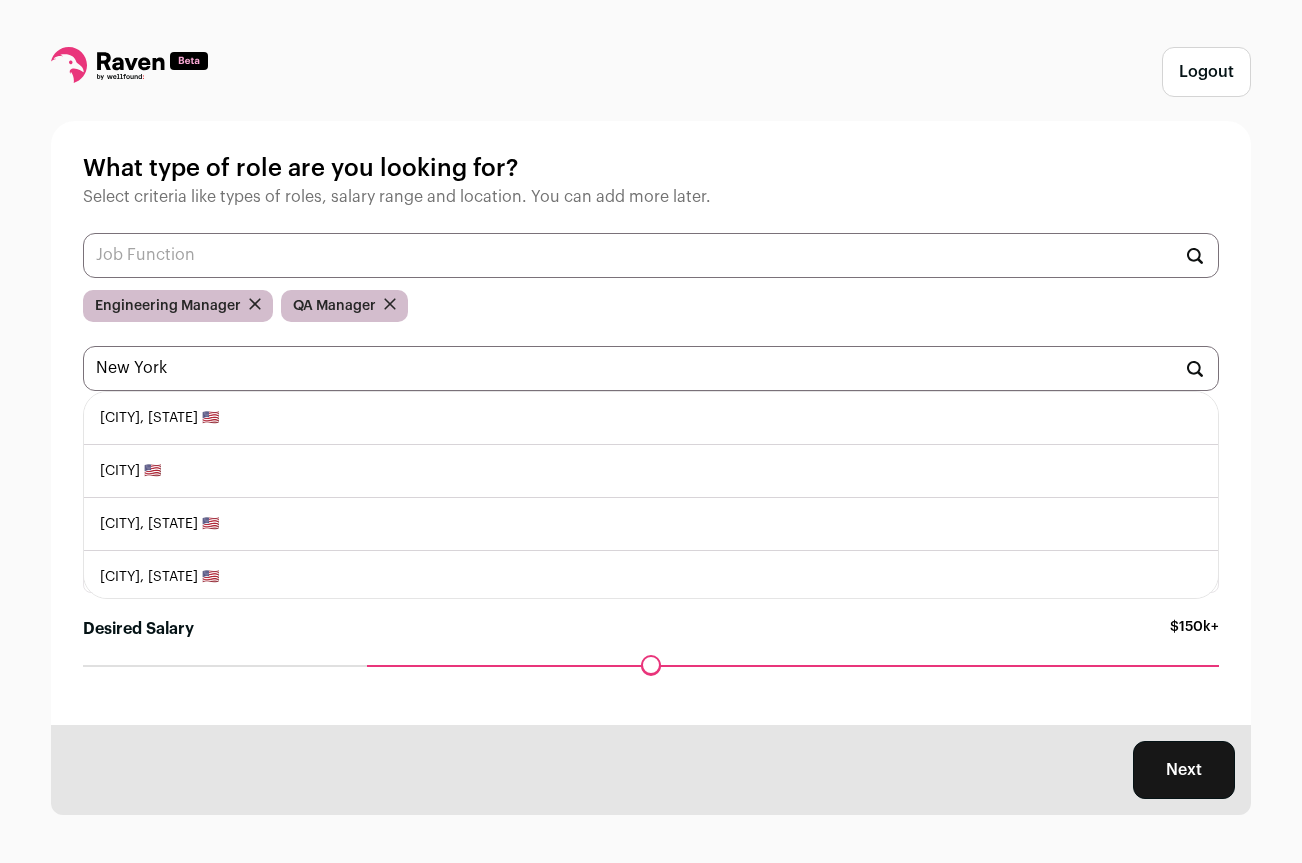 click on "New York, New York 🇺🇸" at bounding box center [651, 418] 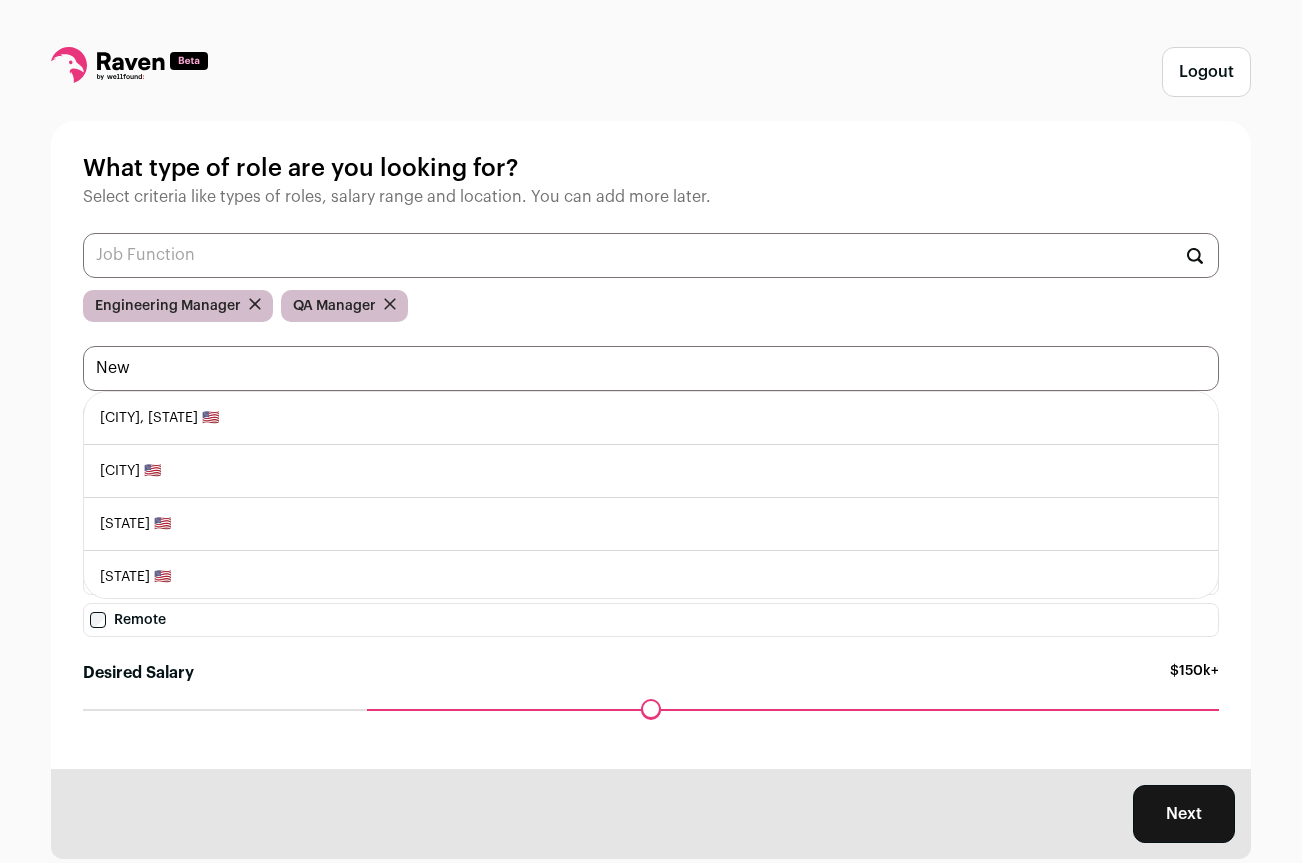 type on "New" 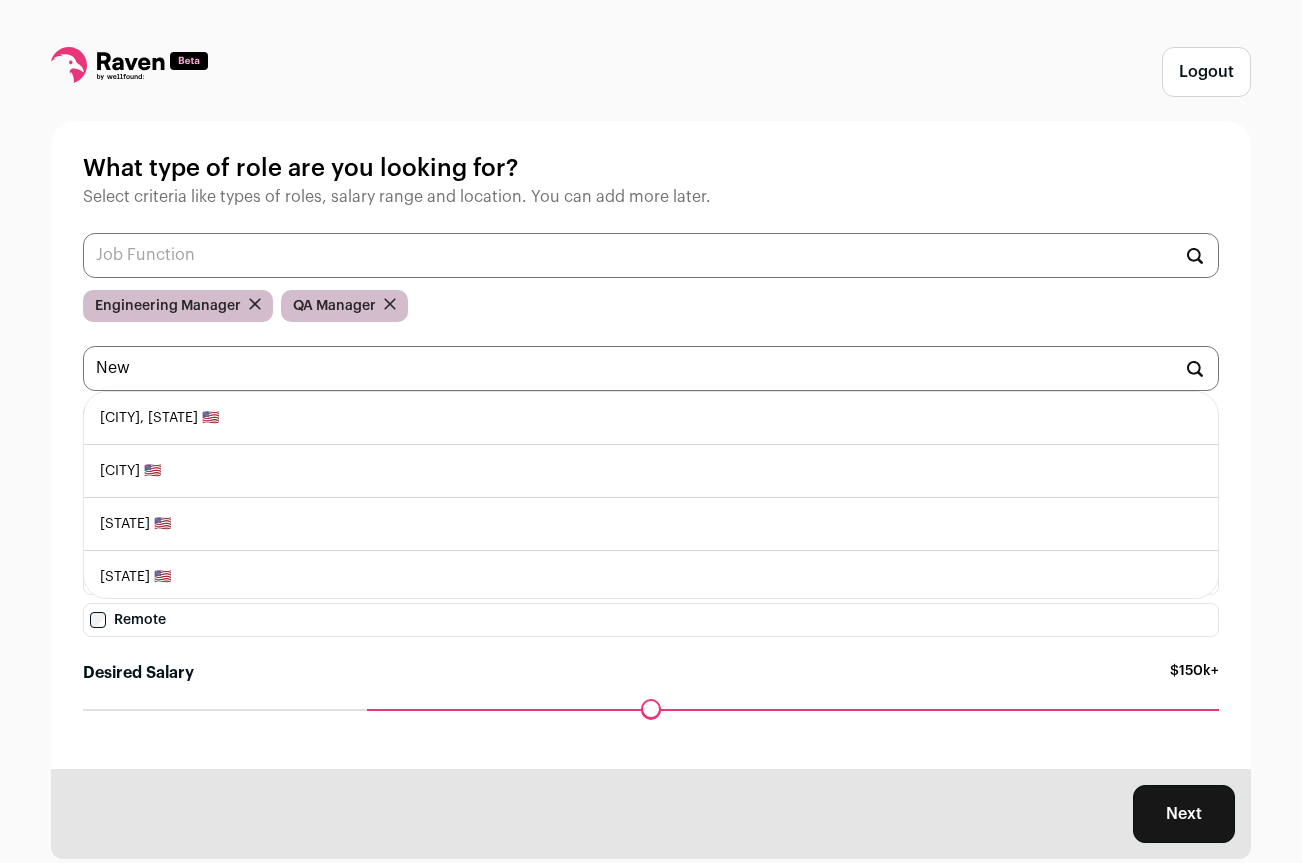 click on "New Jersey 🇺🇸" at bounding box center [651, 524] 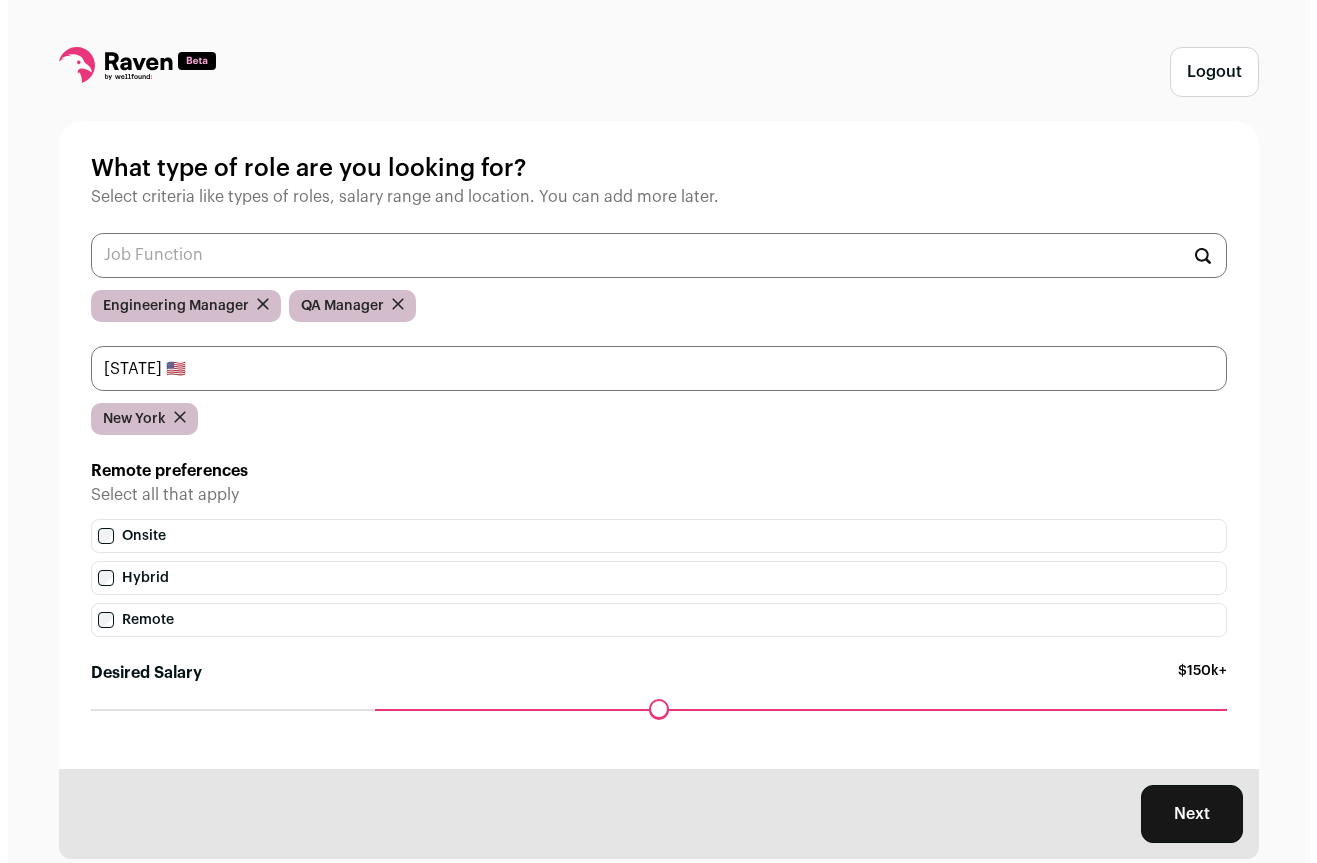 scroll, scrollTop: 0, scrollLeft: 0, axis: both 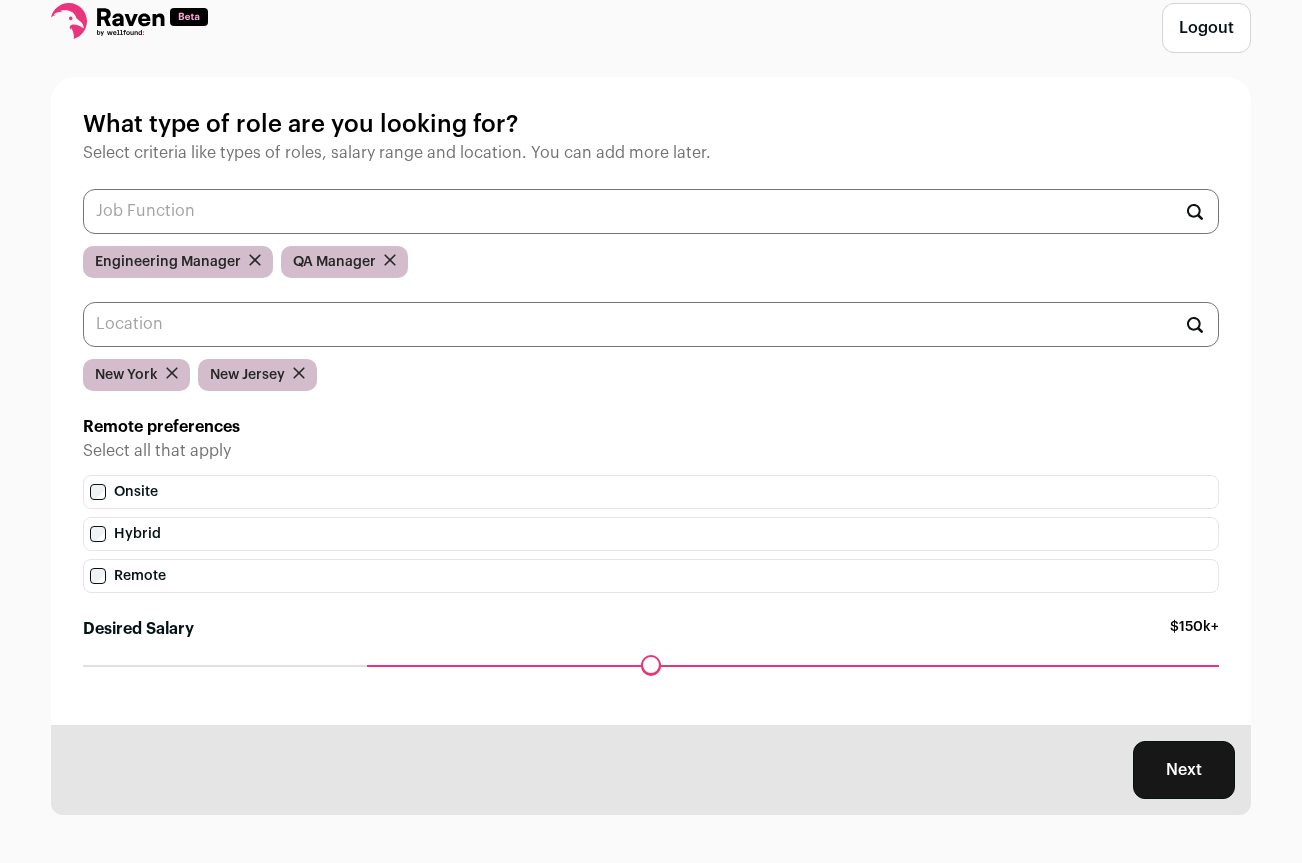 click on "Next" at bounding box center (1184, 770) 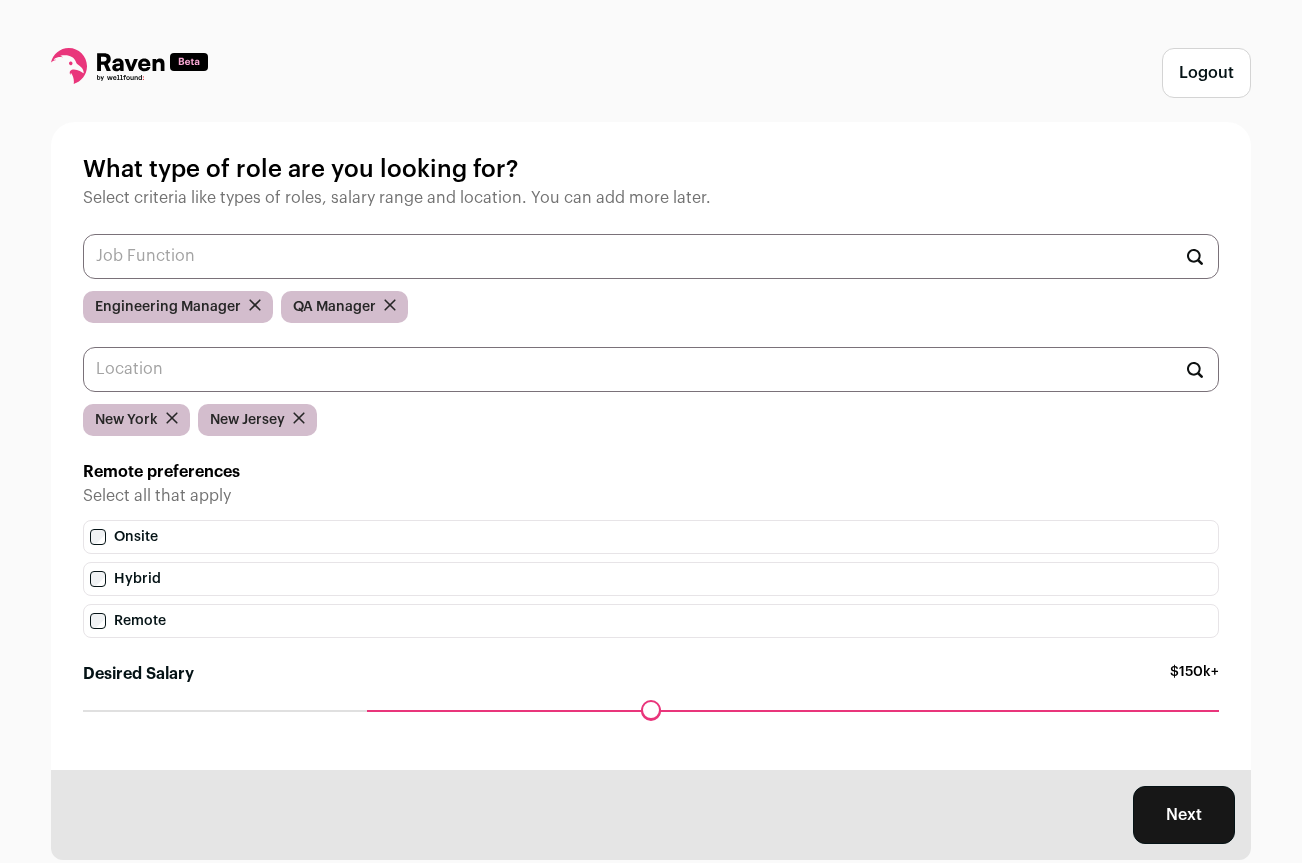 scroll, scrollTop: 0, scrollLeft: 0, axis: both 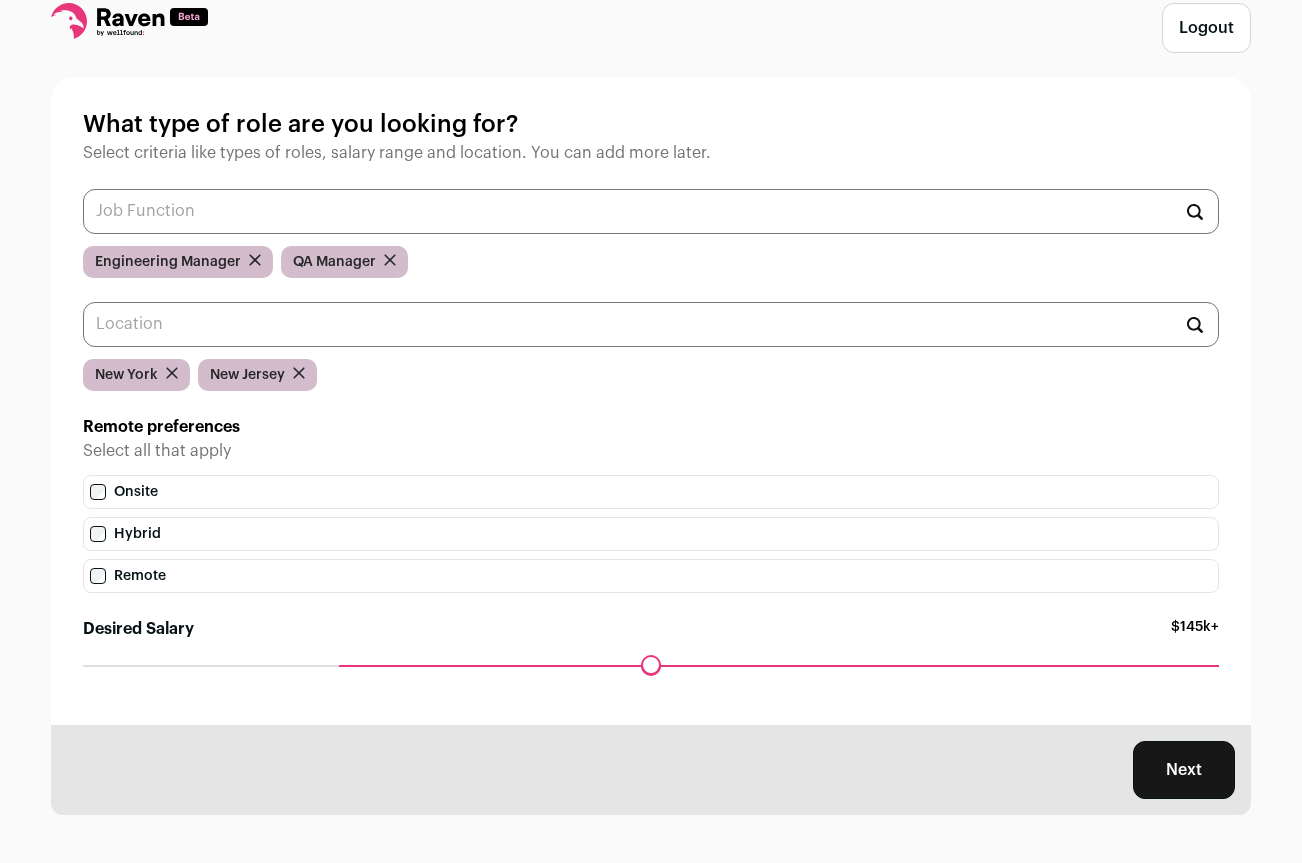 drag, startPoint x: 373, startPoint y: 666, endPoint x: 346, endPoint y: 668, distance: 27.073973 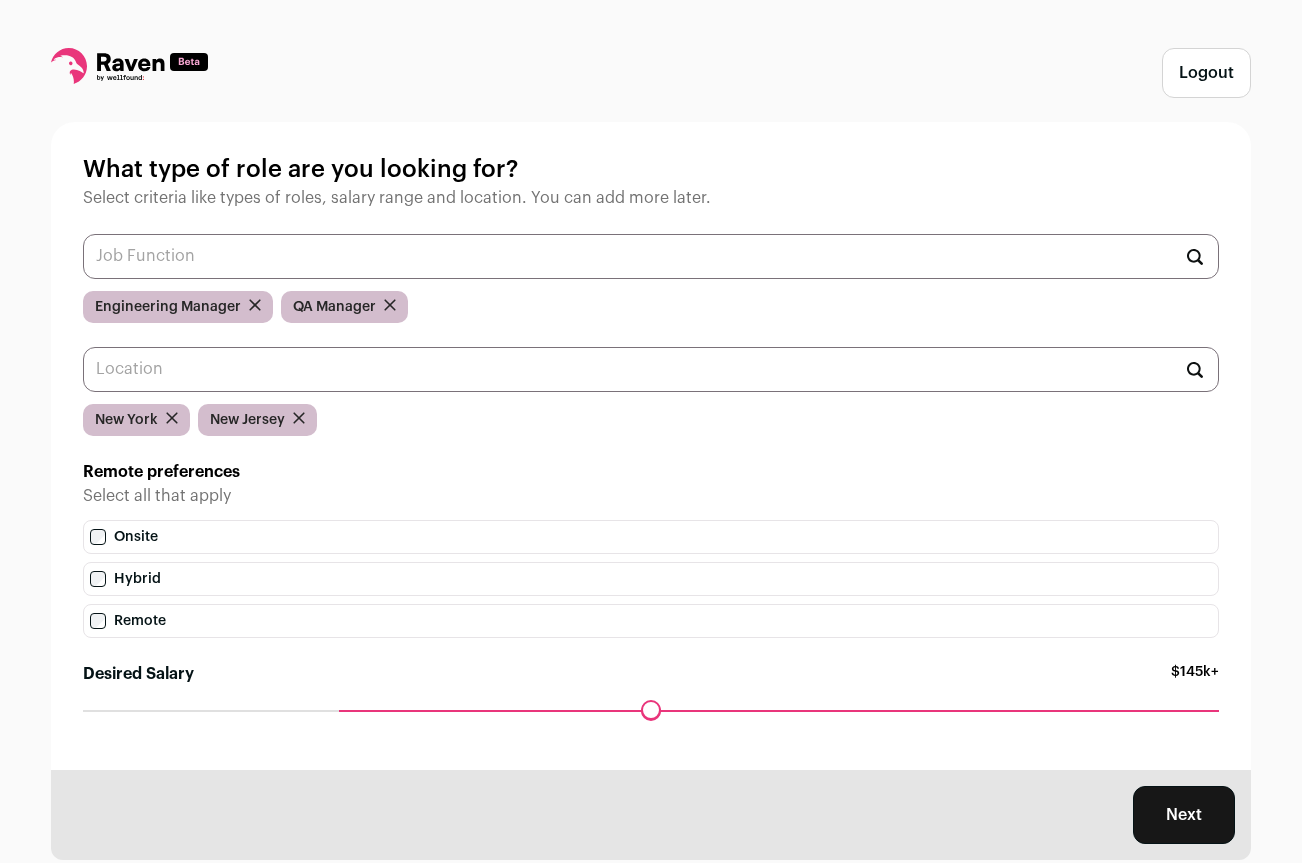 scroll, scrollTop: 45, scrollLeft: 0, axis: vertical 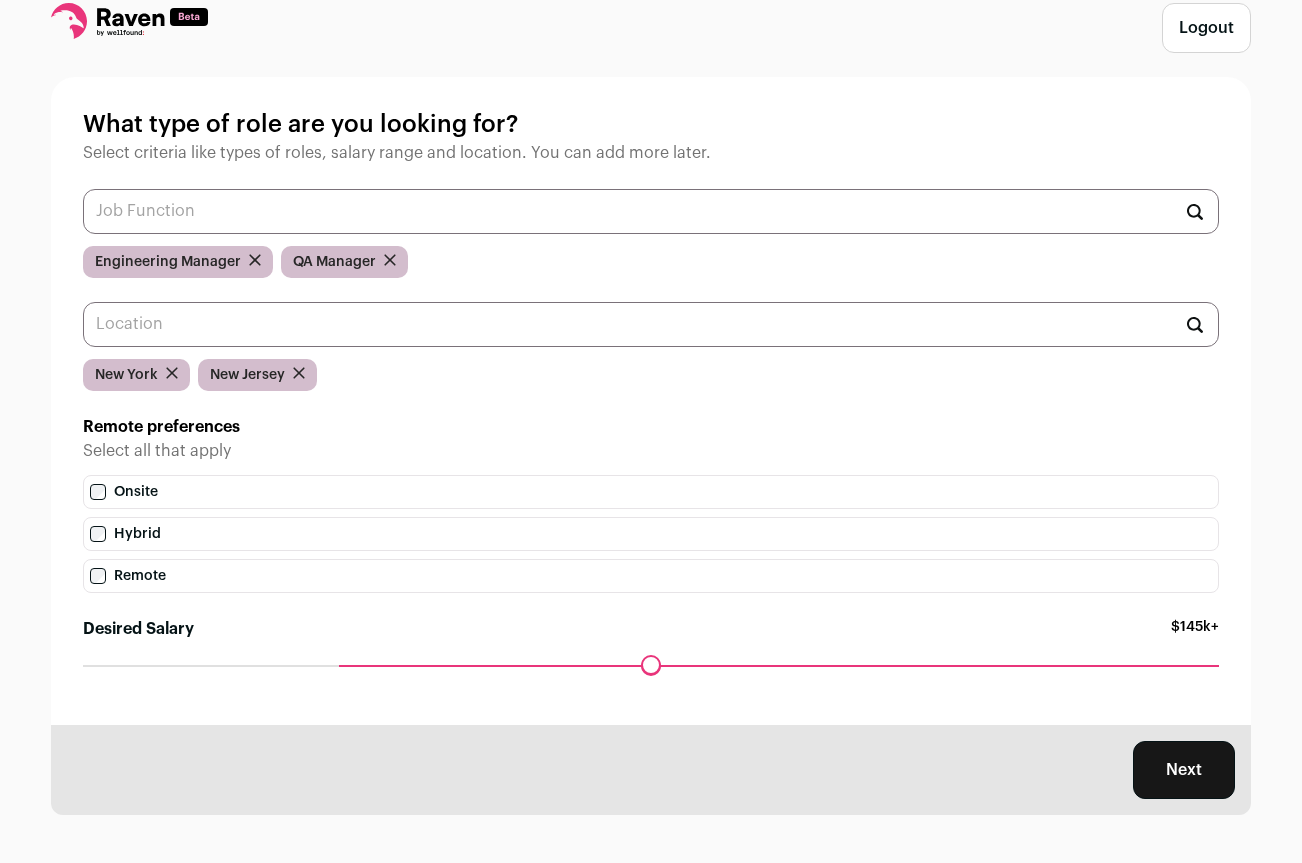 click on "Next" at bounding box center [1184, 770] 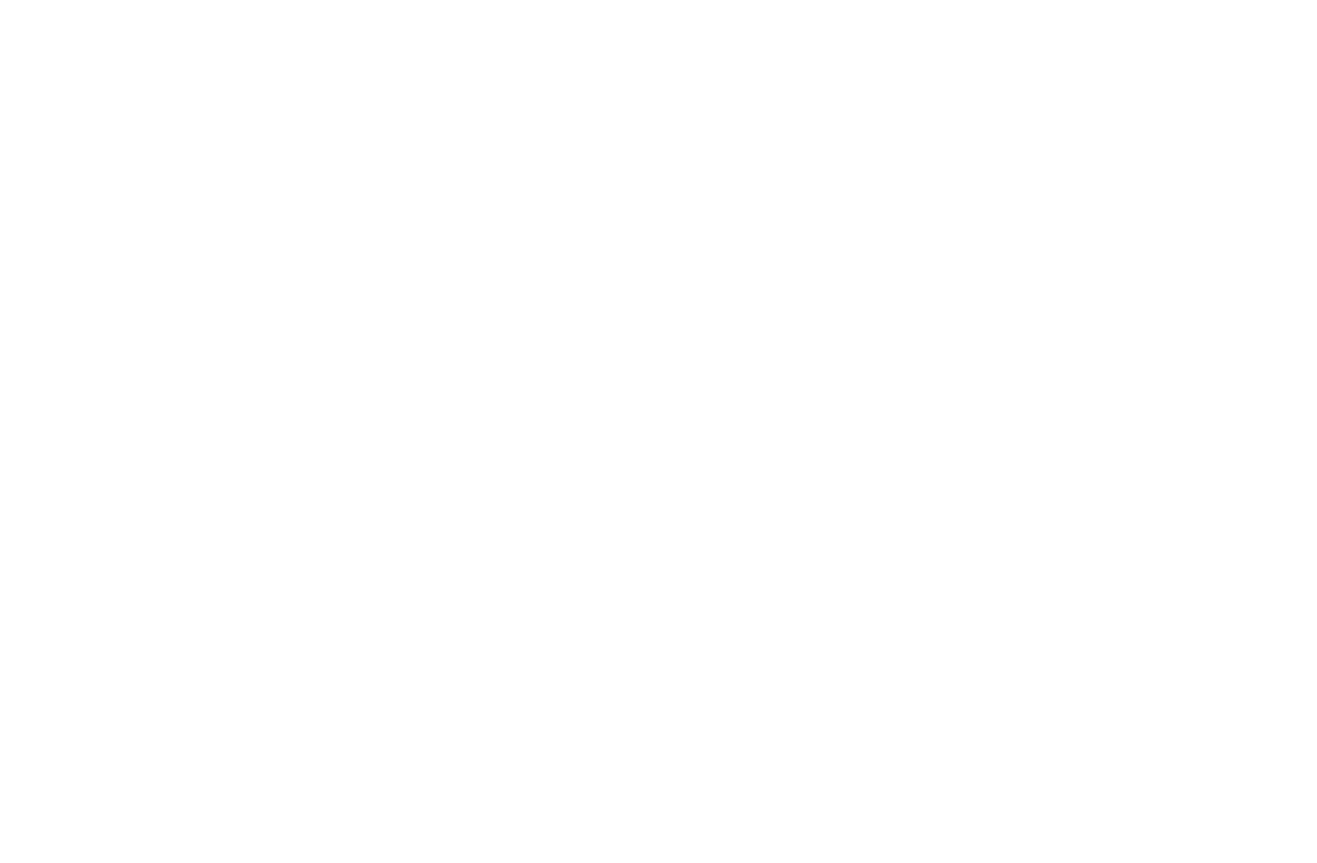 scroll, scrollTop: 0, scrollLeft: 0, axis: both 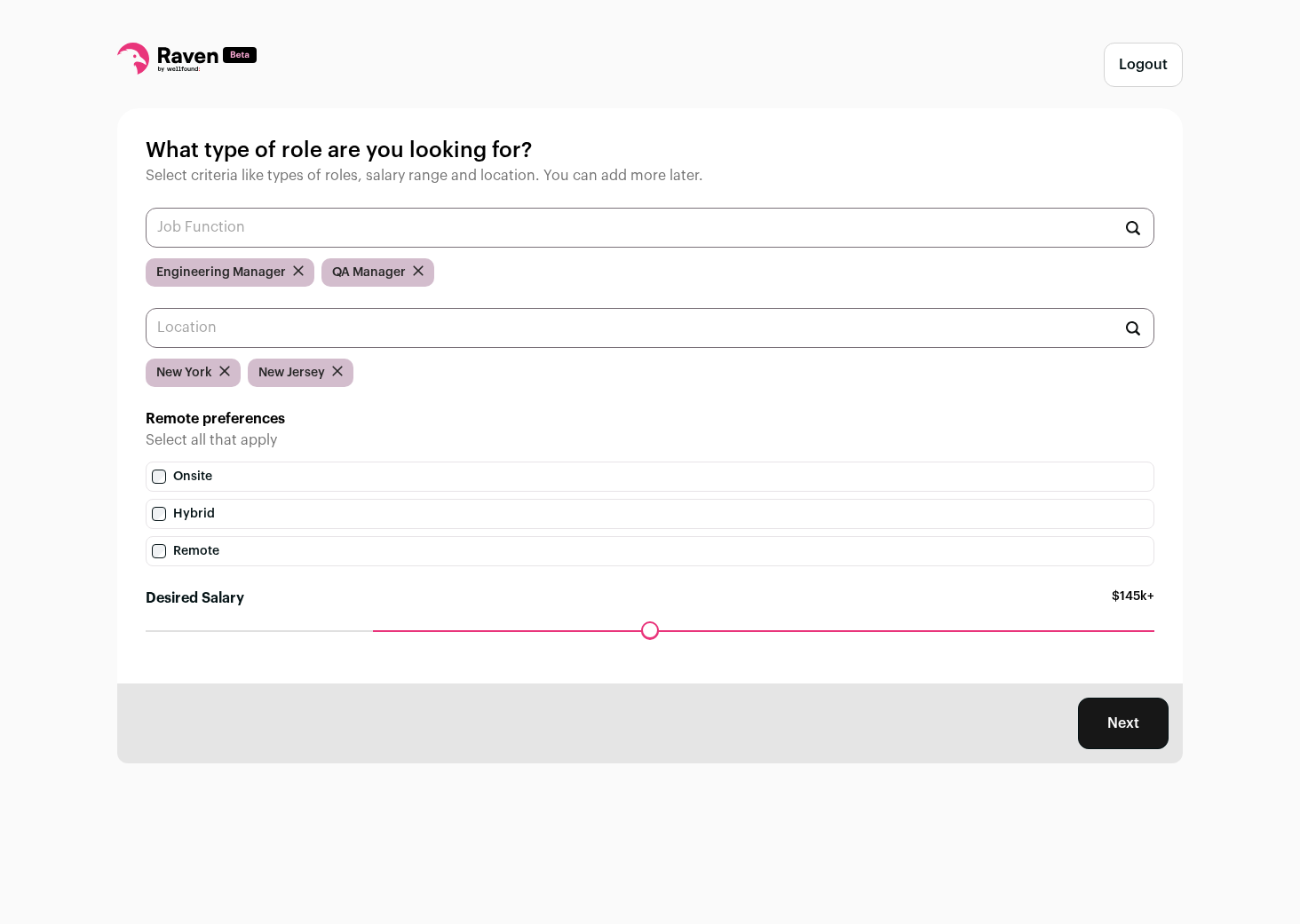 click on "Maximum desired salary
******" at bounding box center [650, 643] 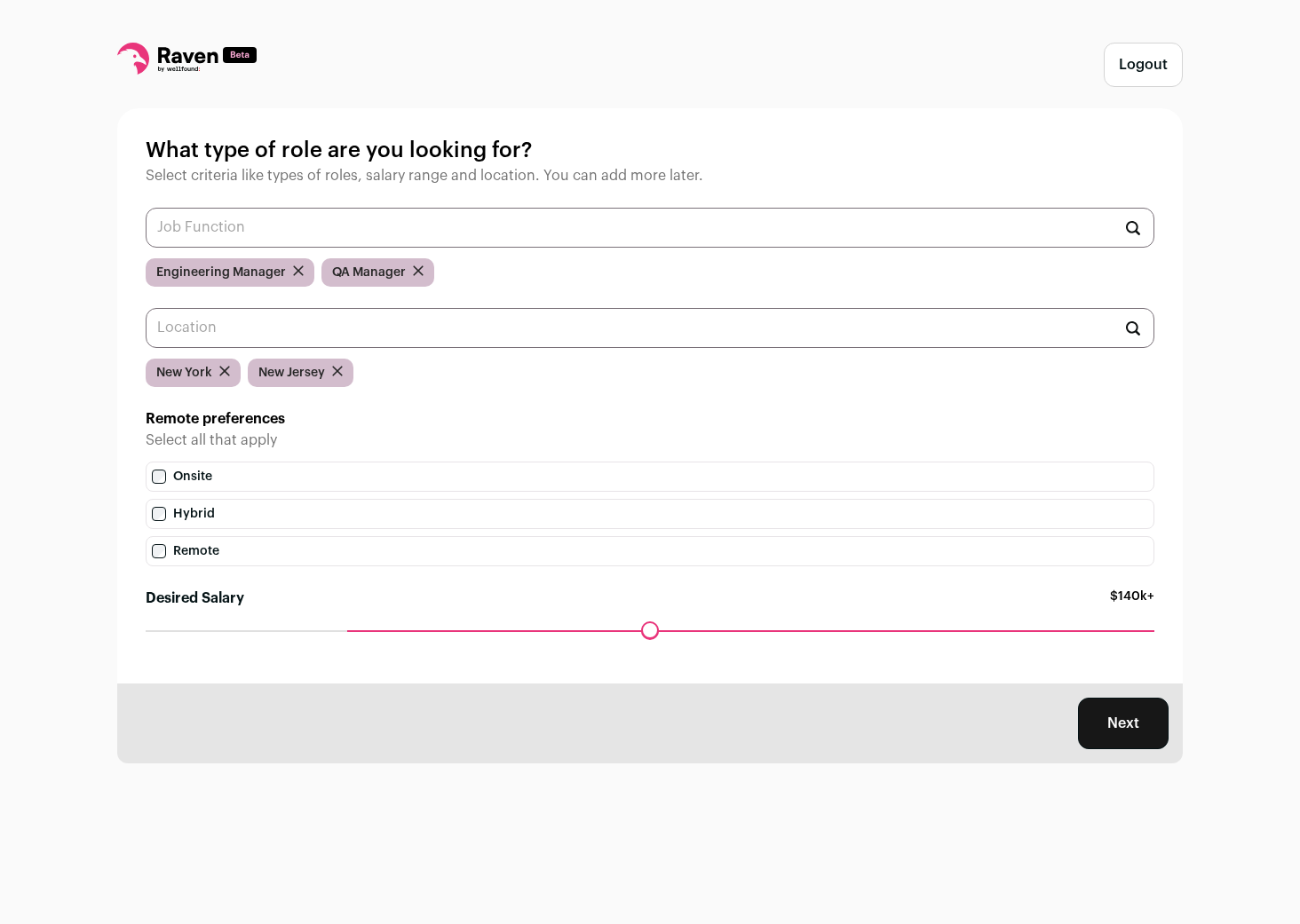 drag, startPoint x: 377, startPoint y: 629, endPoint x: 347, endPoint y: 630, distance: 30.0167 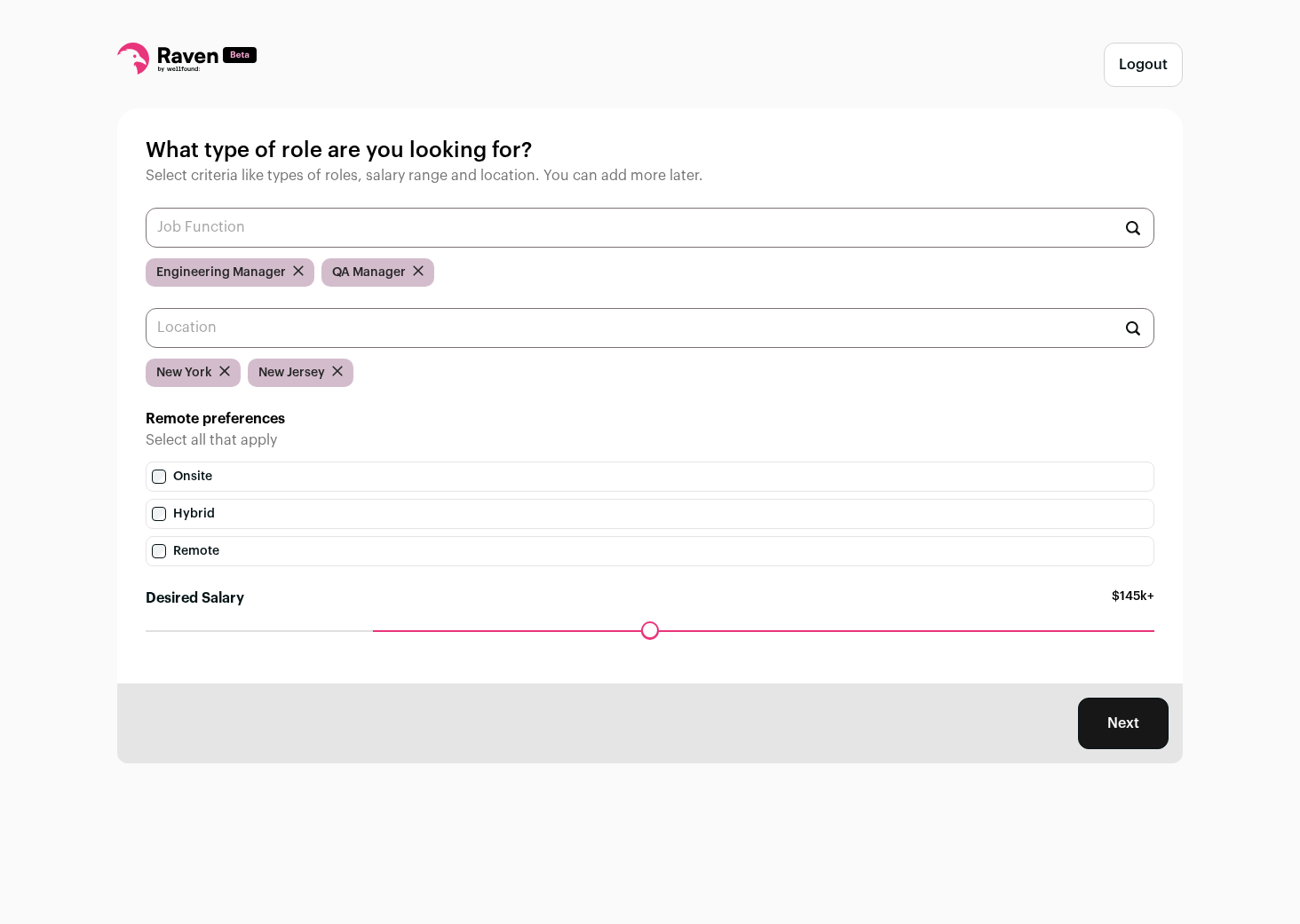 drag, startPoint x: 349, startPoint y: 628, endPoint x: 380, endPoint y: 625, distance: 31.144823 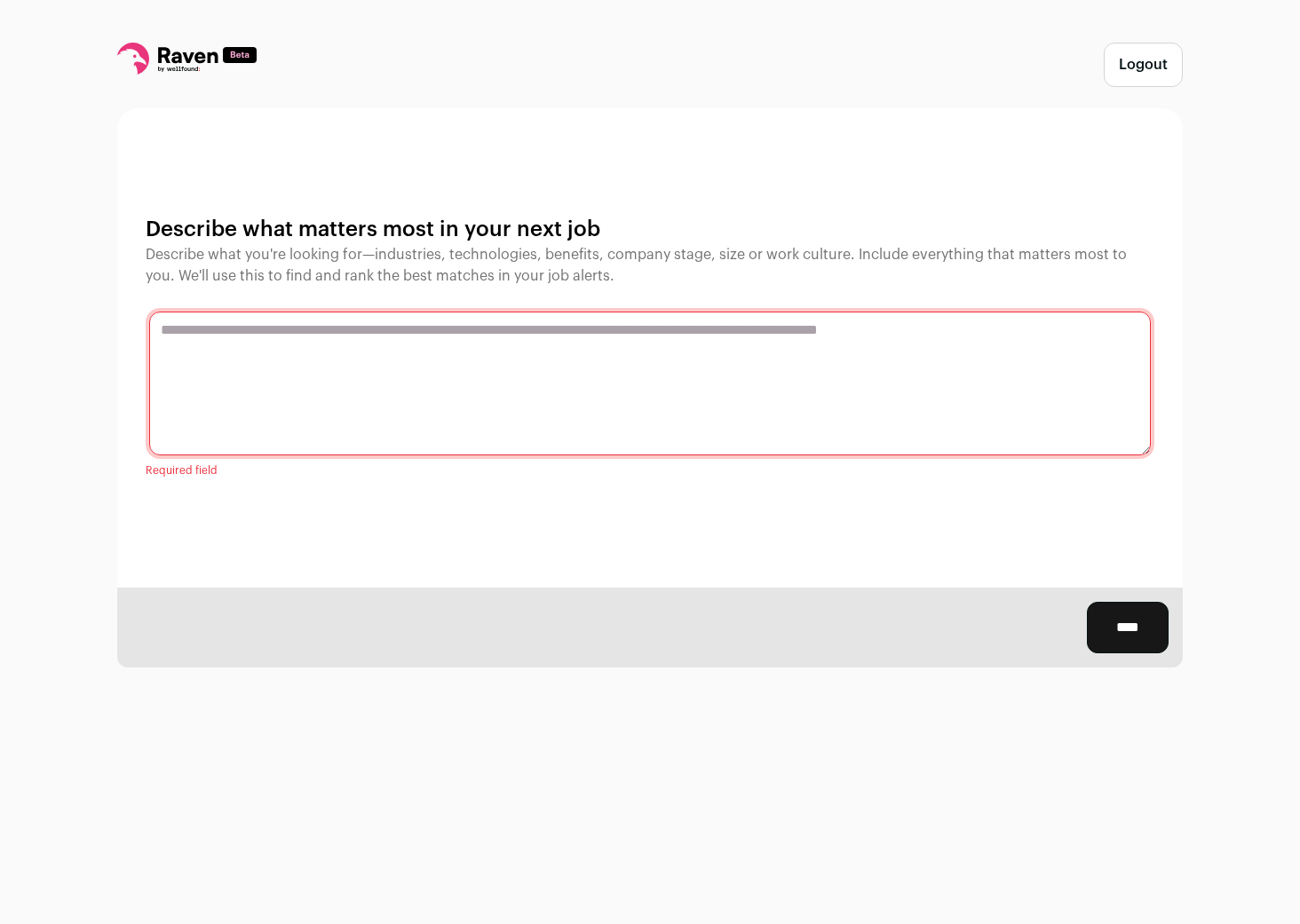 scroll, scrollTop: 0, scrollLeft: 0, axis: both 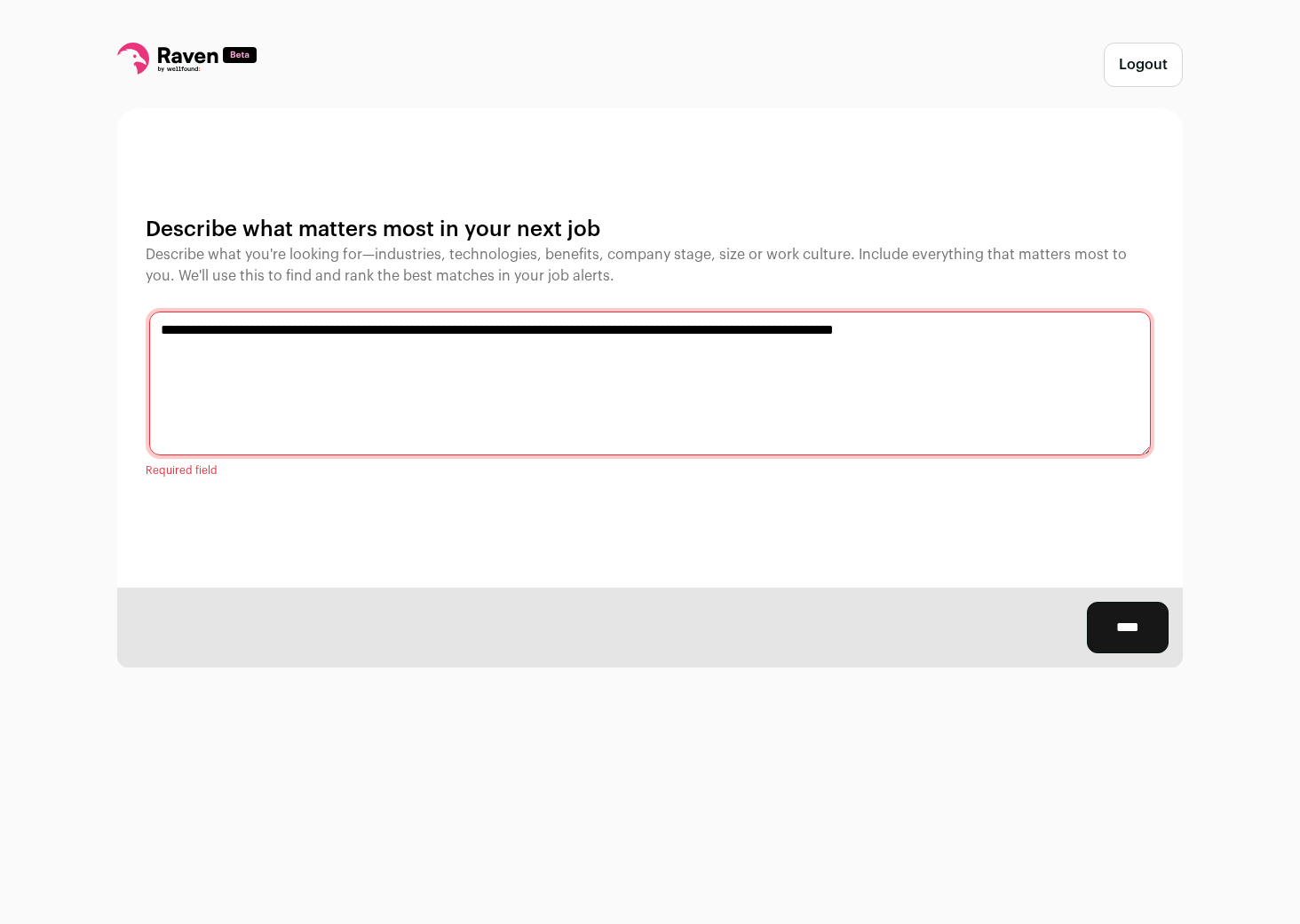 type on "**********" 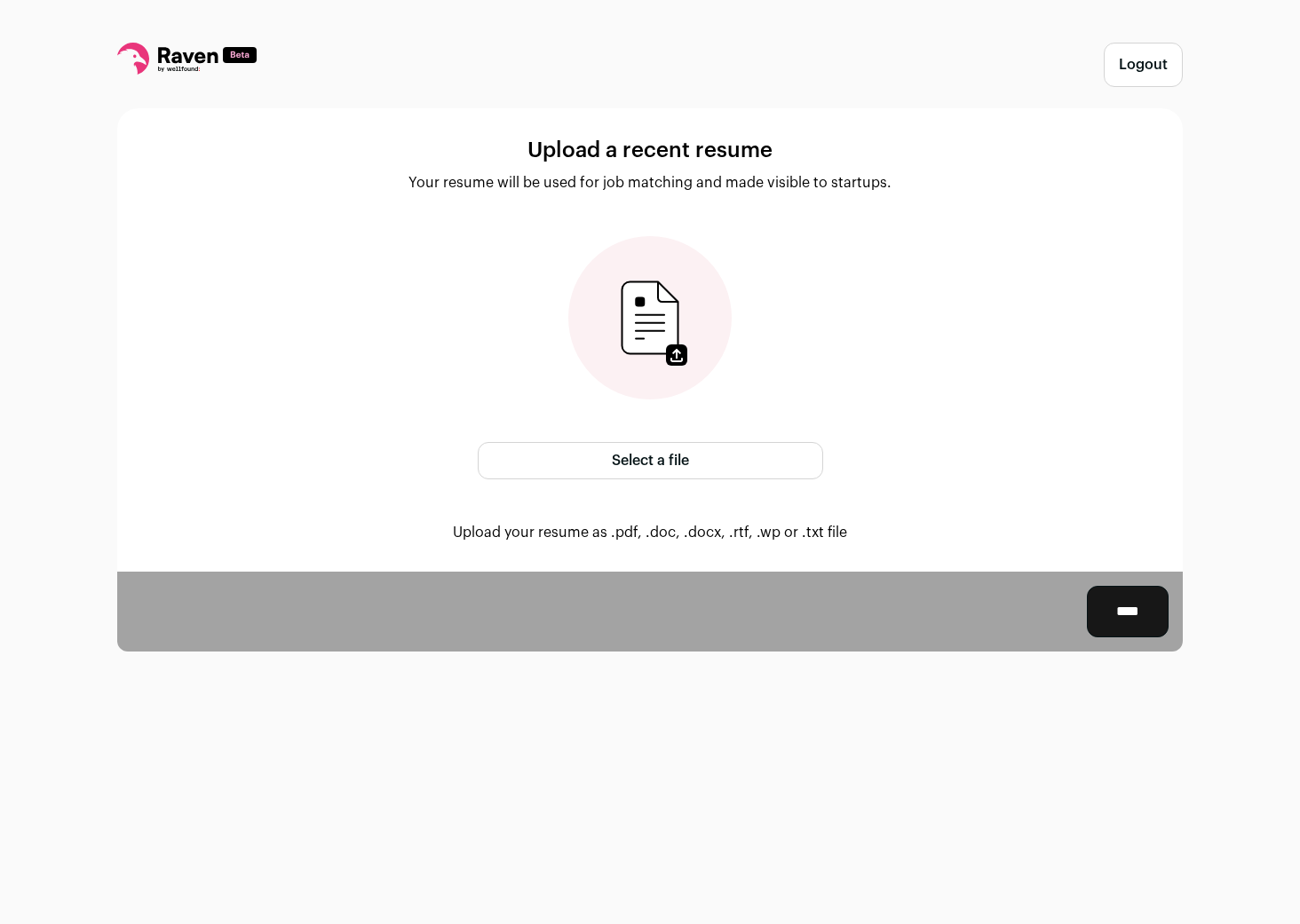 scroll, scrollTop: 0, scrollLeft: 0, axis: both 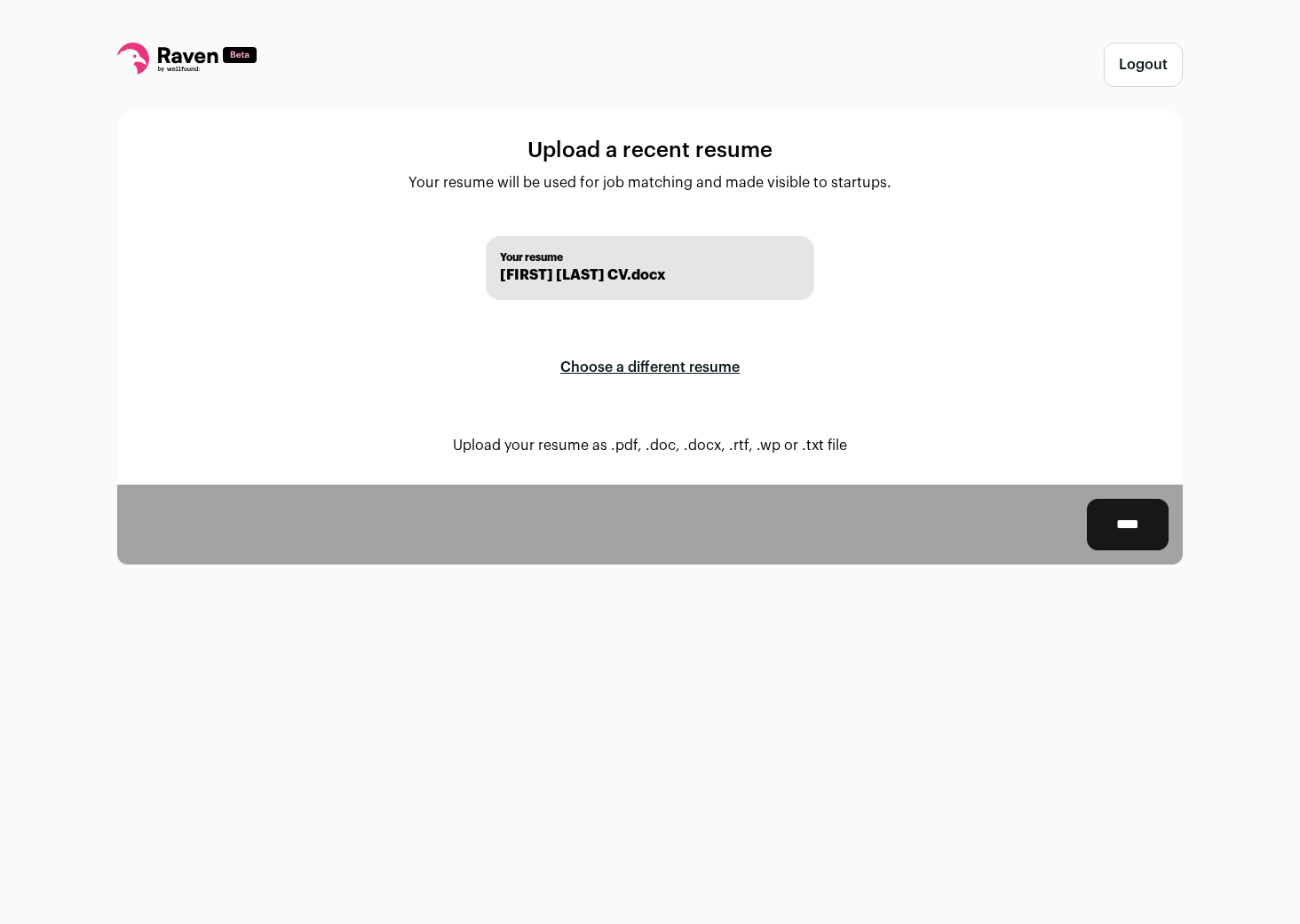 click on "****" at bounding box center [1128, 525] 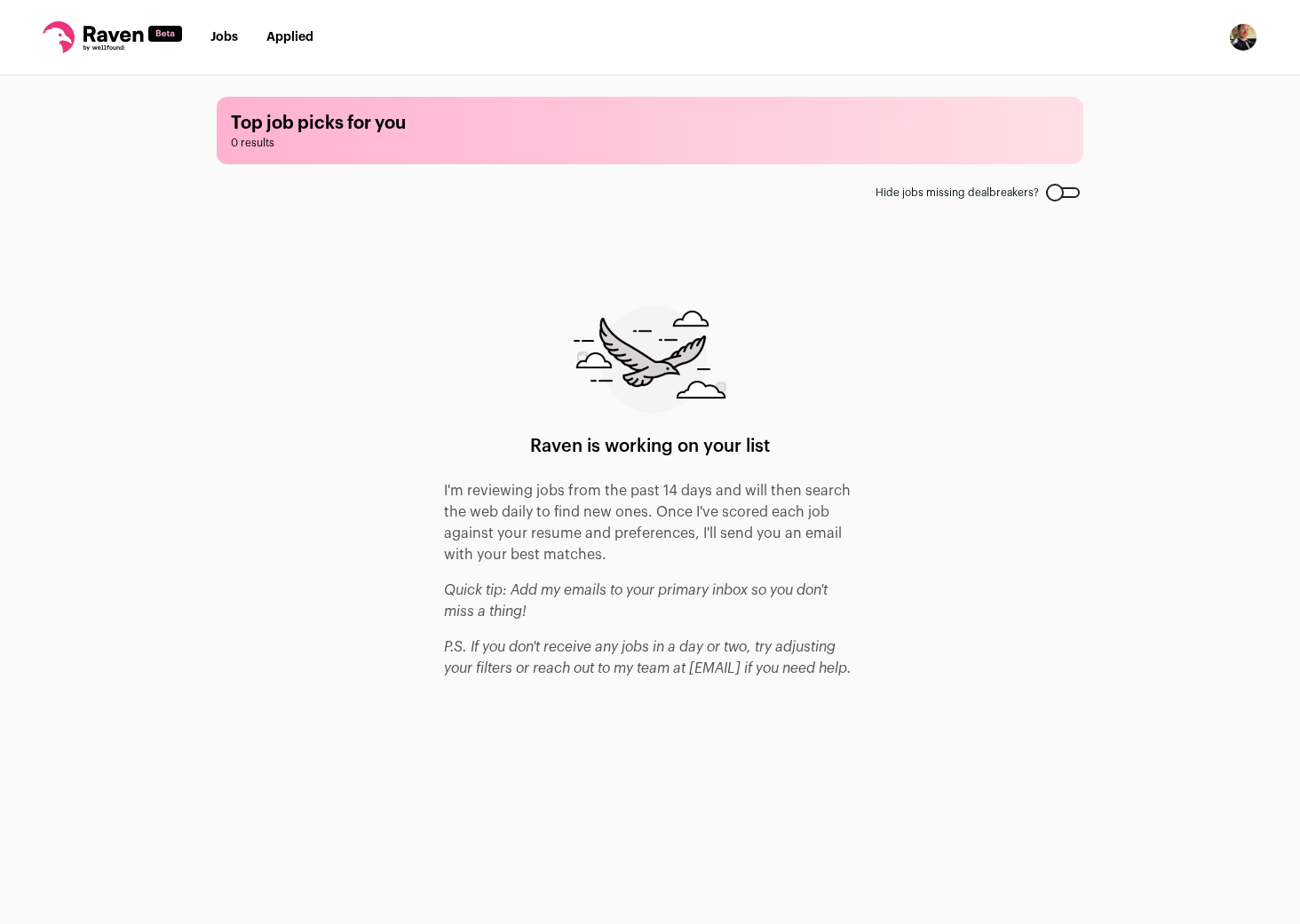 click on "Jobs" at bounding box center [224, 37] 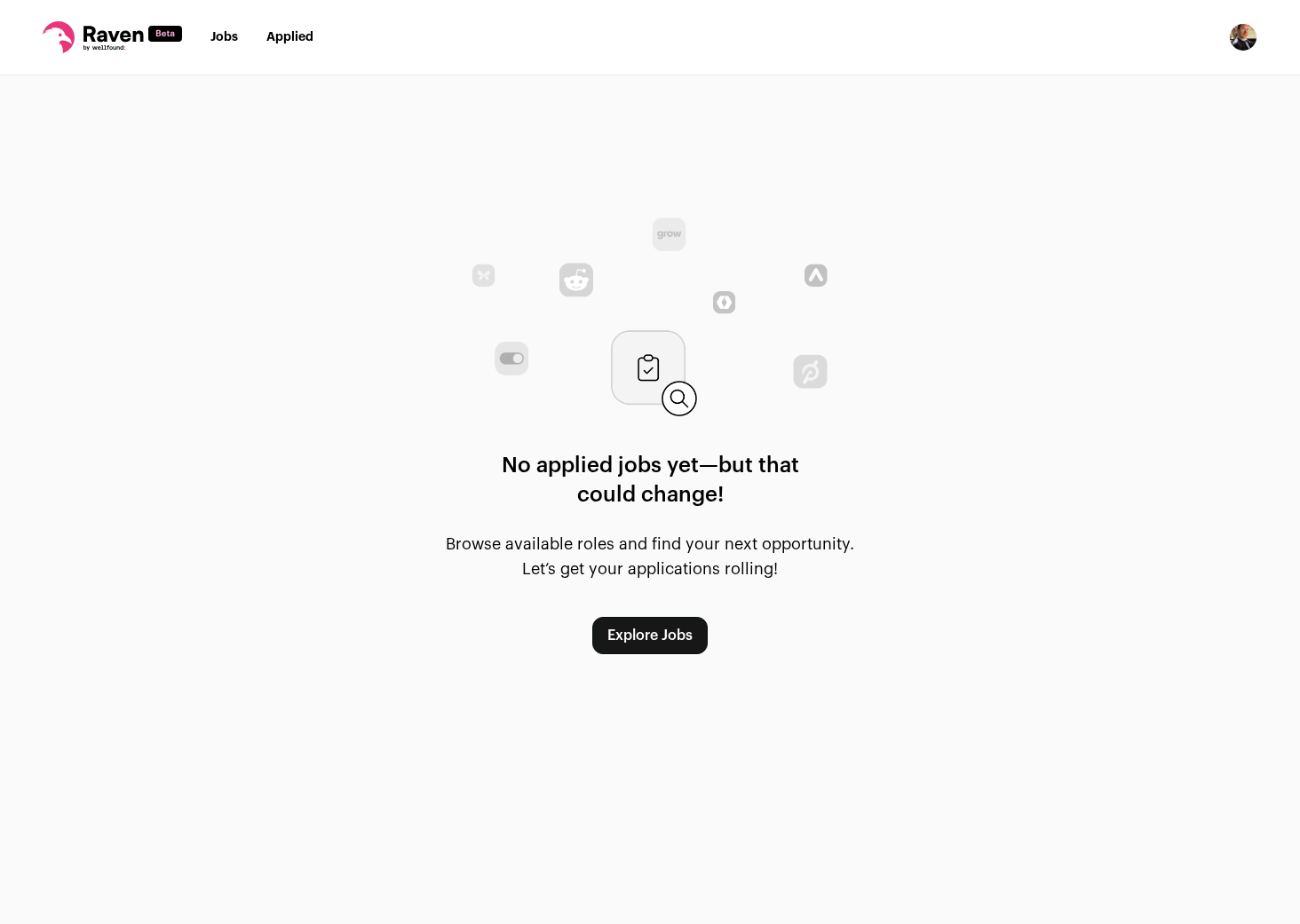 click on "Explore Jobs" at bounding box center [650, 636] 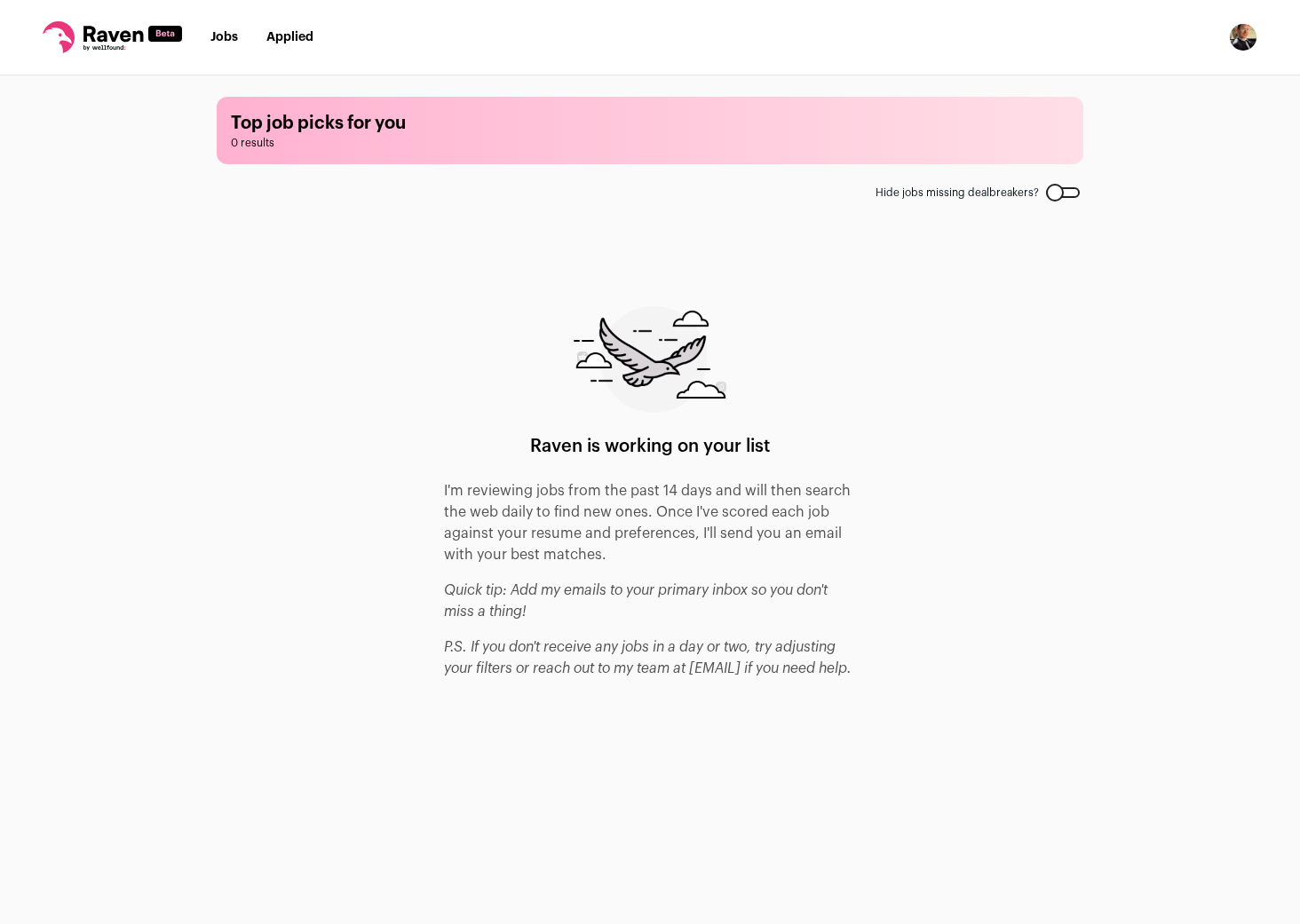 click at bounding box center [1243, 37] 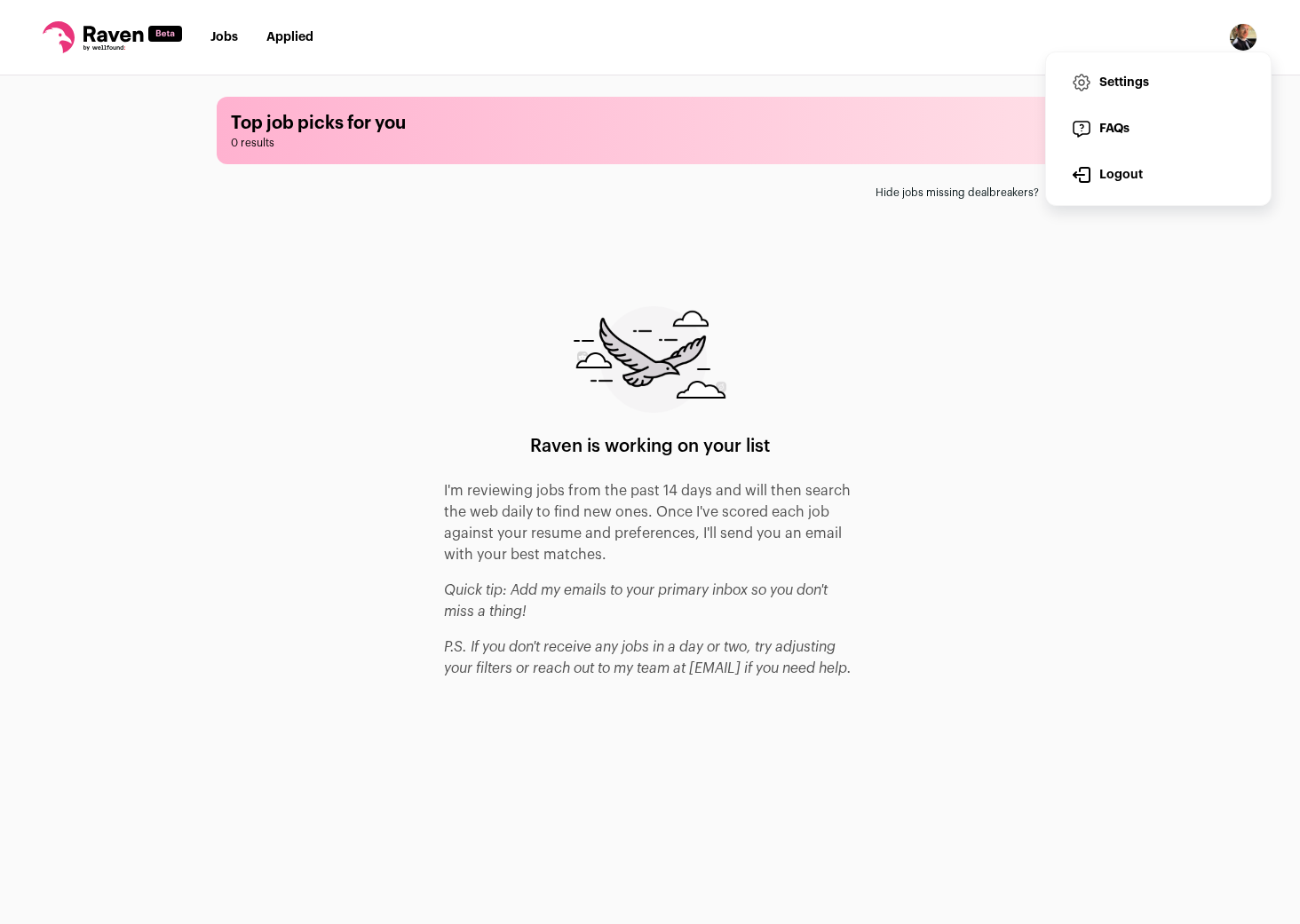 click on "Settings" at bounding box center [1158, 83] 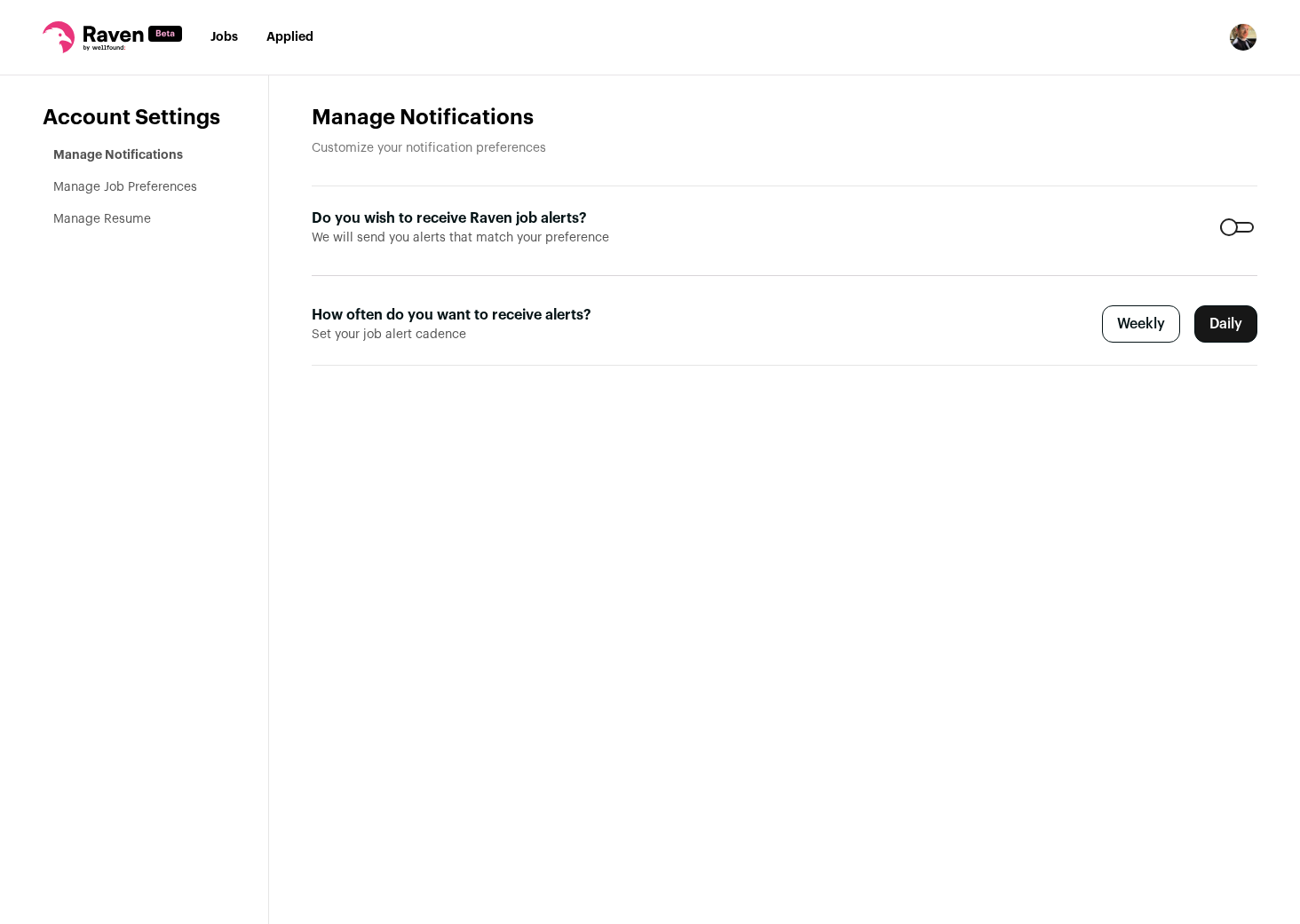 click on "Manage Job Preferences" at bounding box center (125, 187) 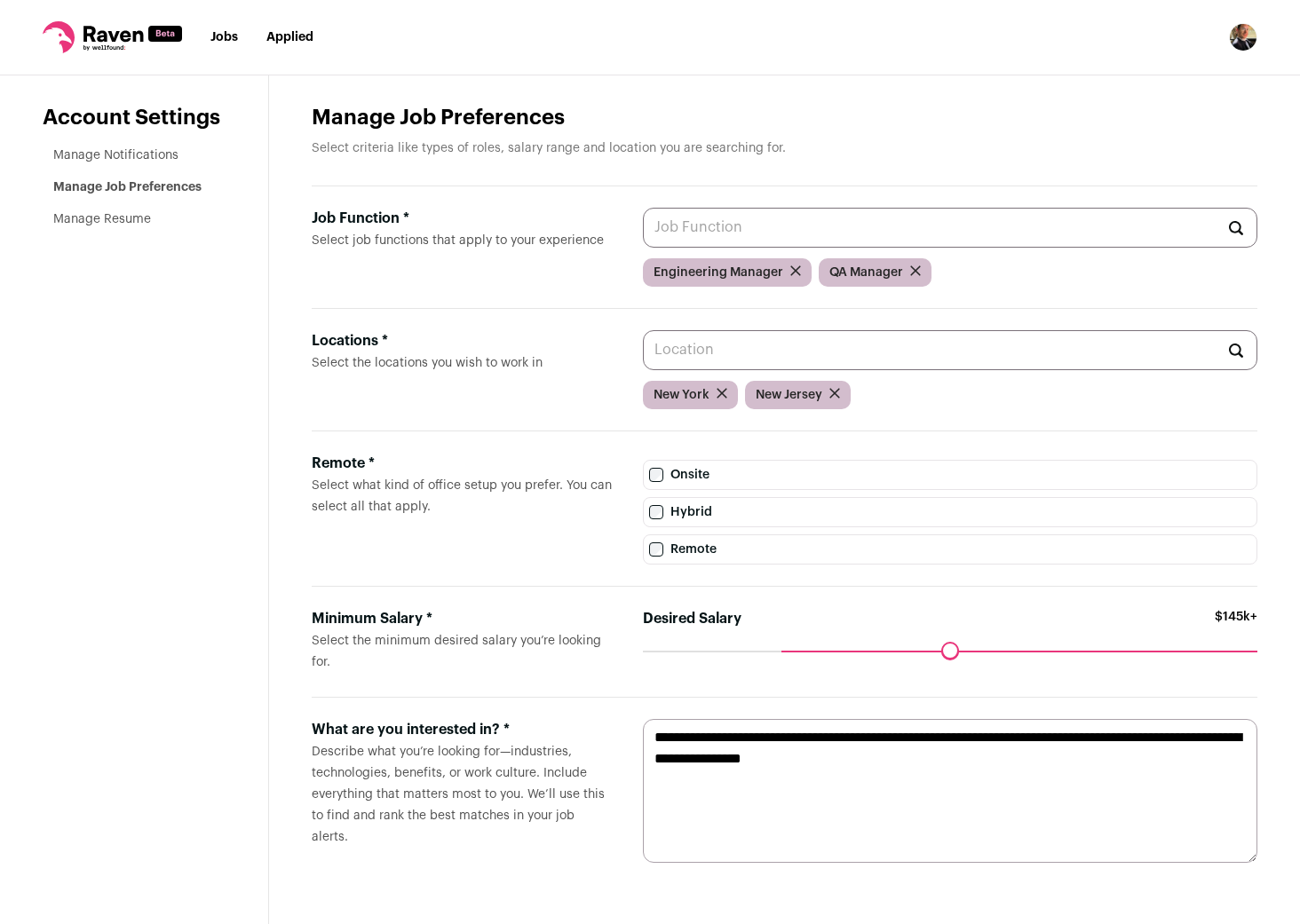 click on "Manage Resume" at bounding box center (139, 219) 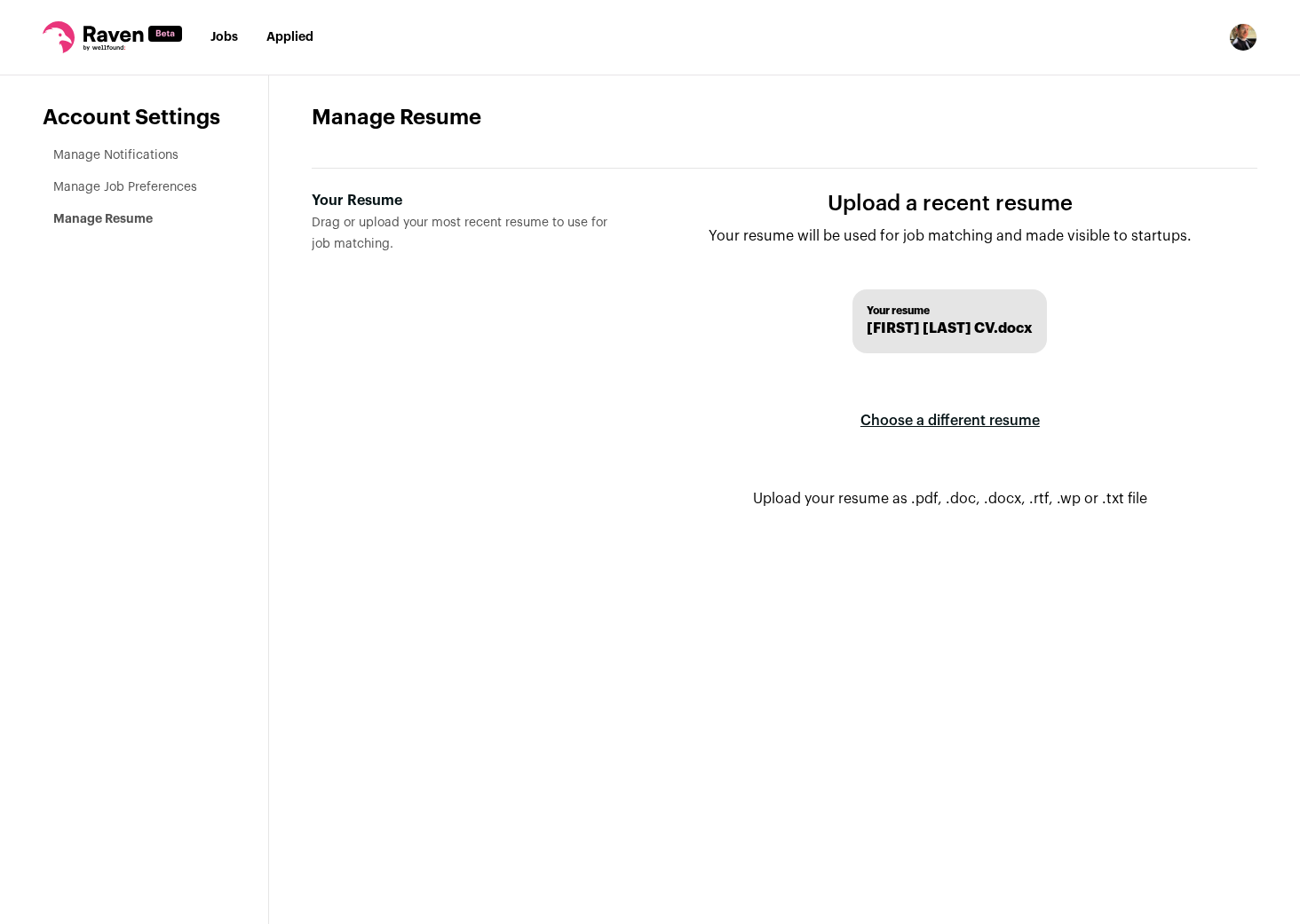 click at bounding box center (1243, 37) 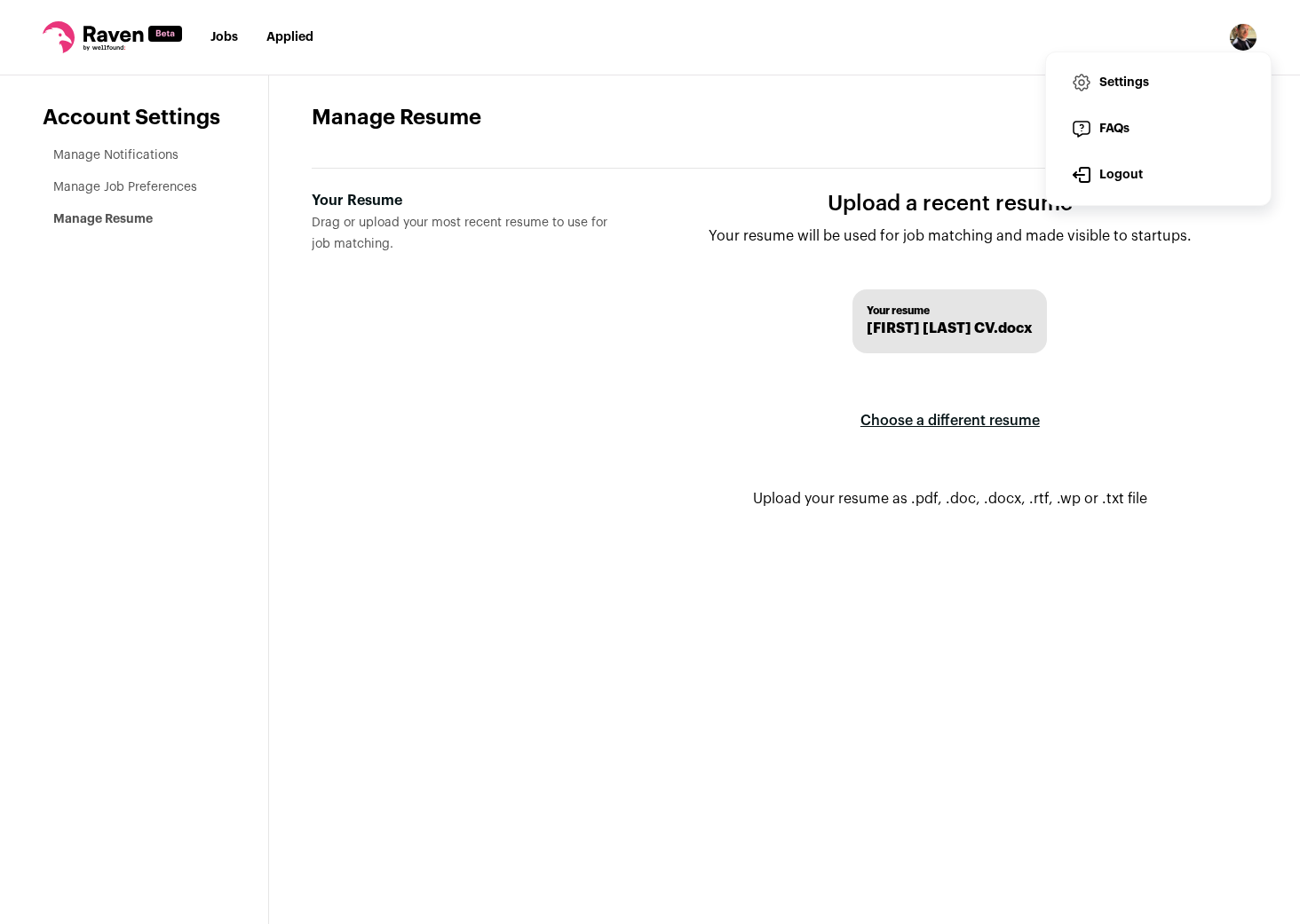 click on "Settings" at bounding box center [1158, 83] 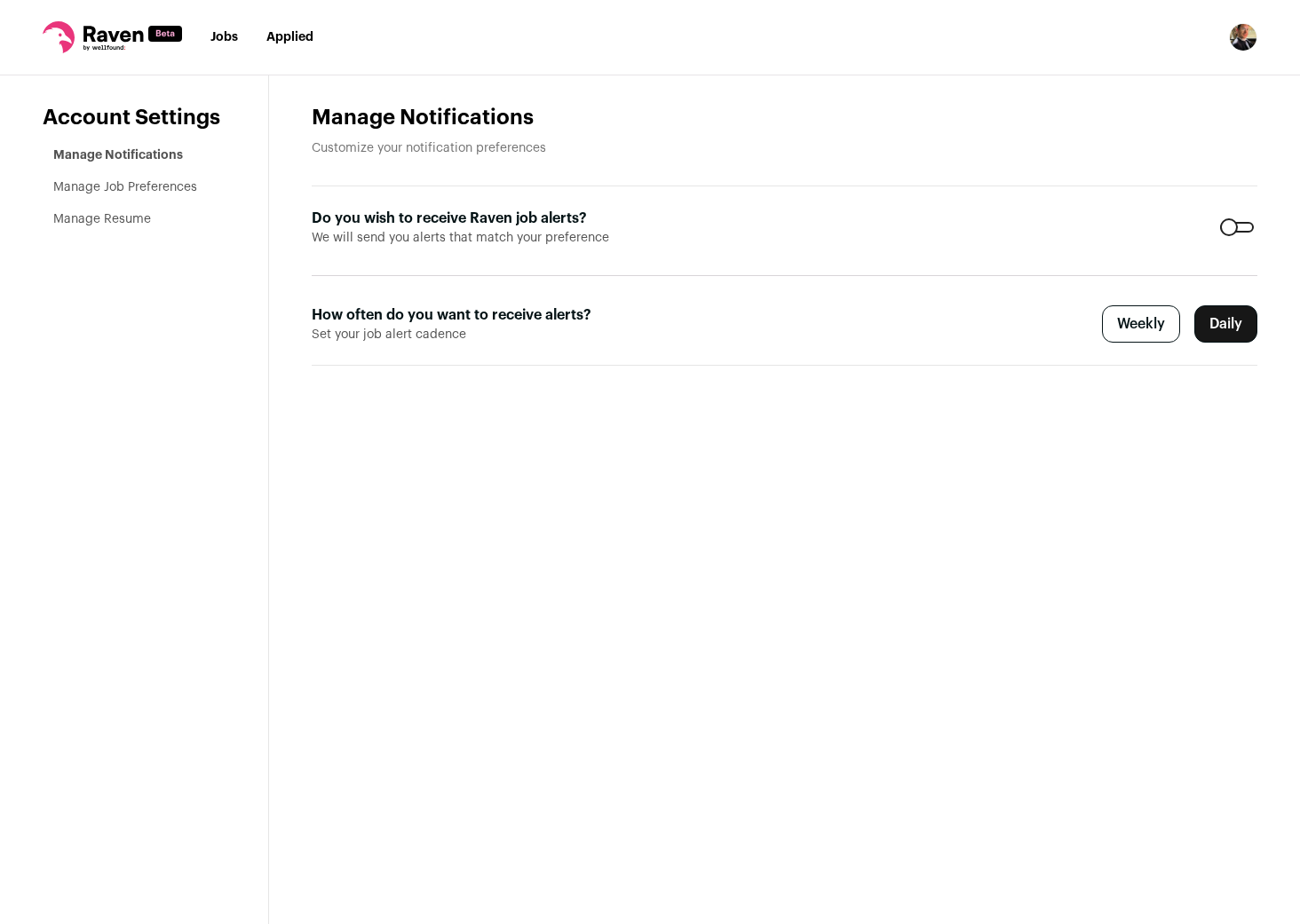 click at bounding box center (113, 34) 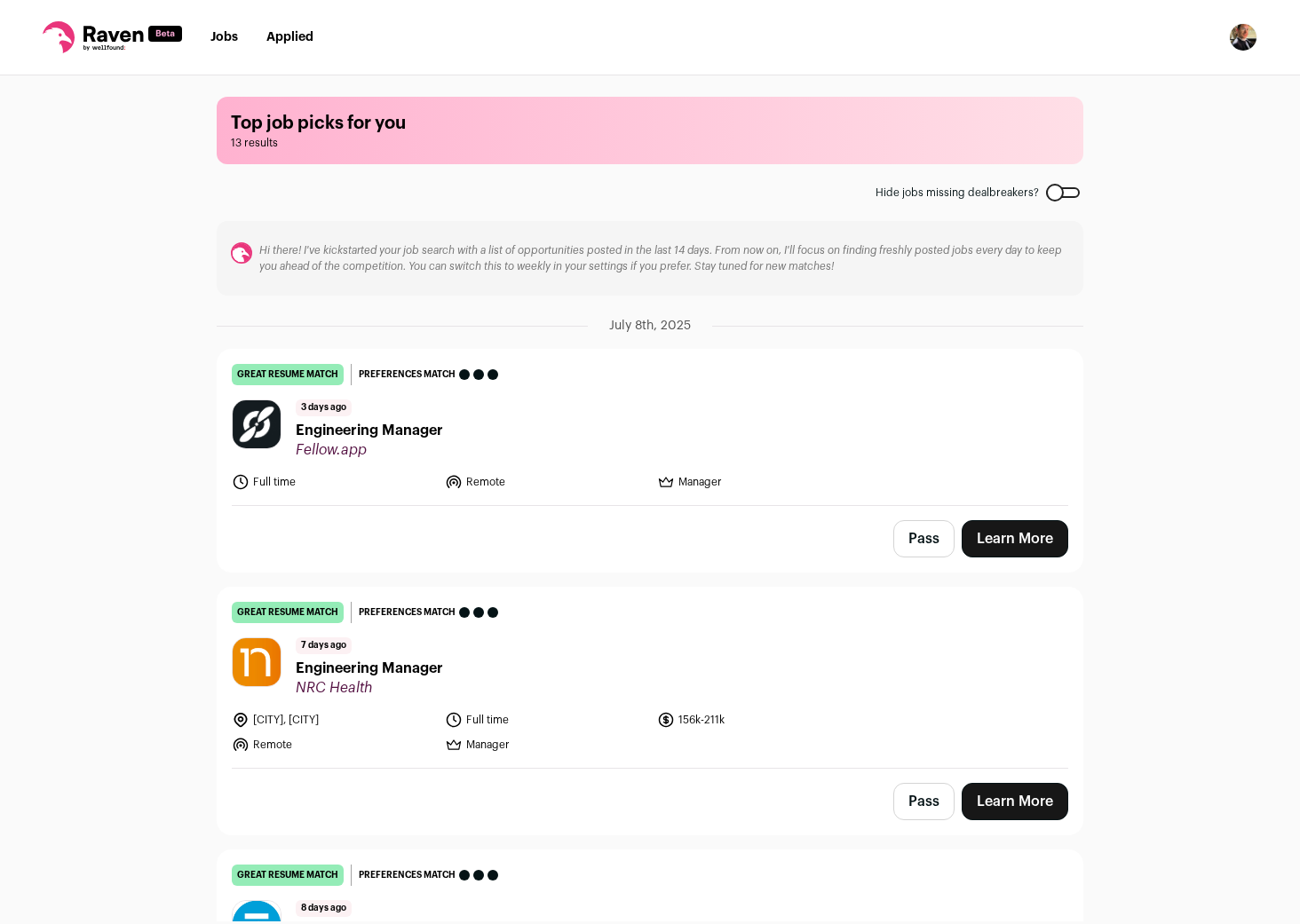 scroll, scrollTop: 11, scrollLeft: 0, axis: vertical 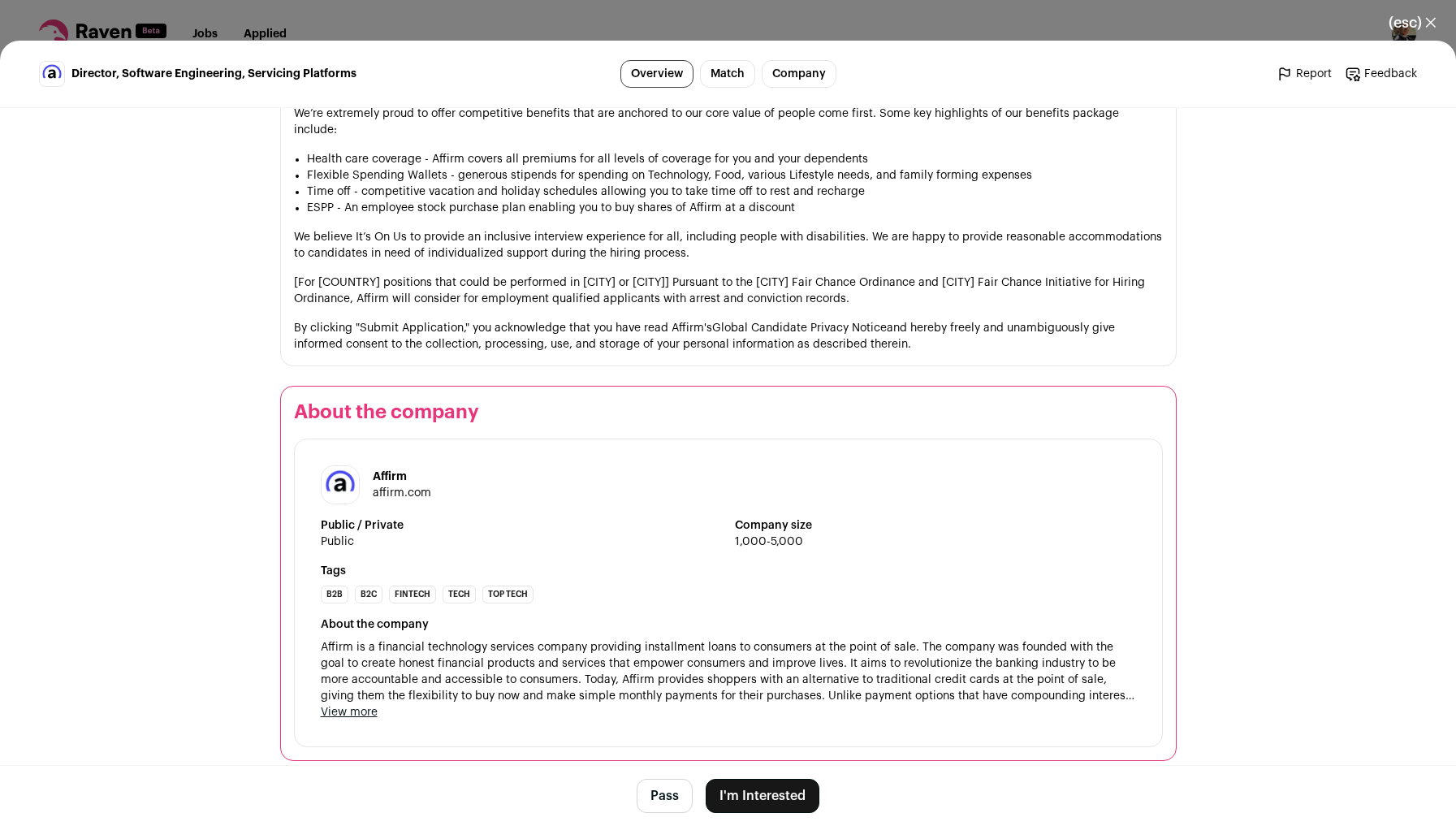 click on "I'm Interested" at bounding box center (763, 796) 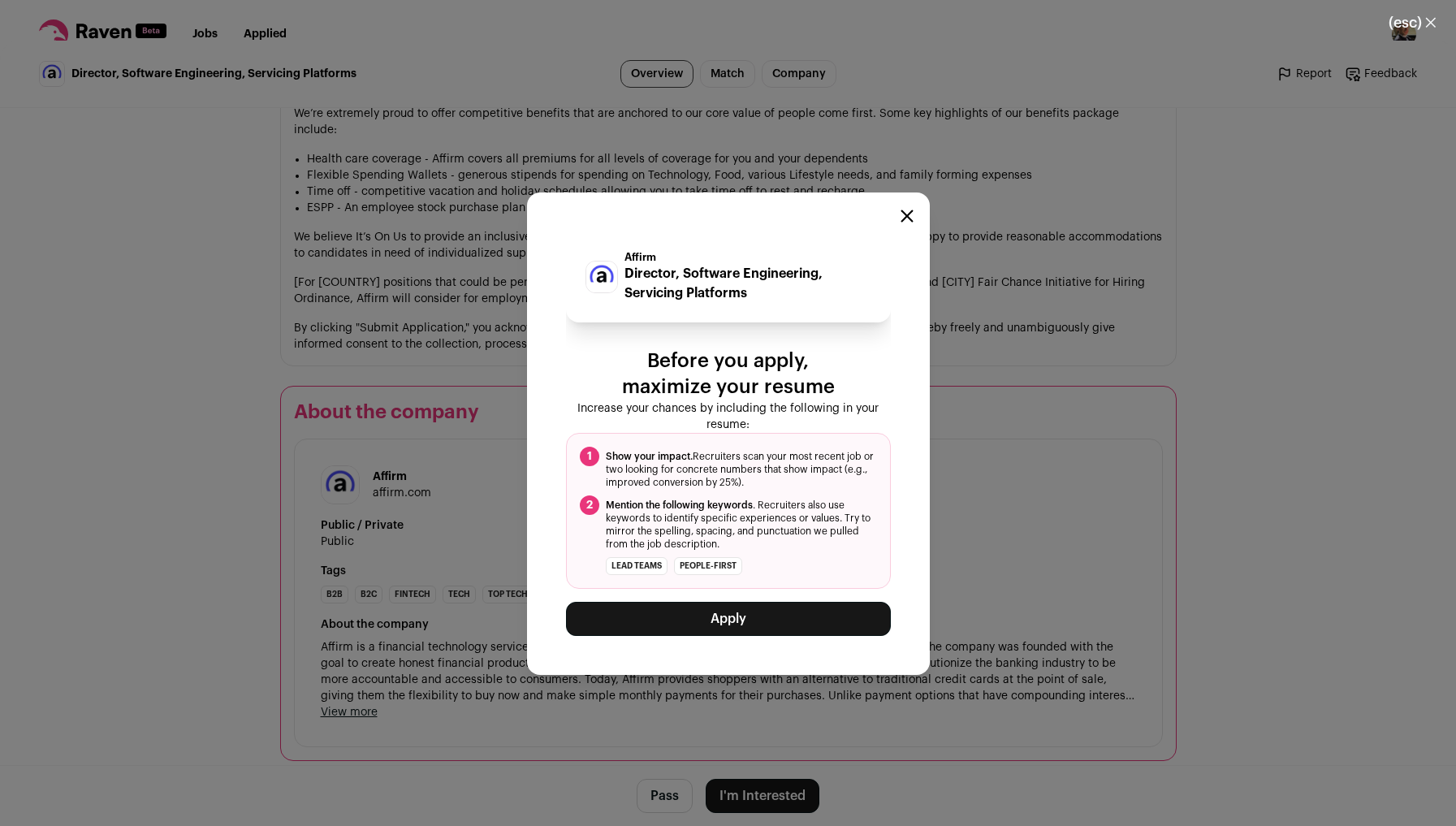 click at bounding box center (907, 216) 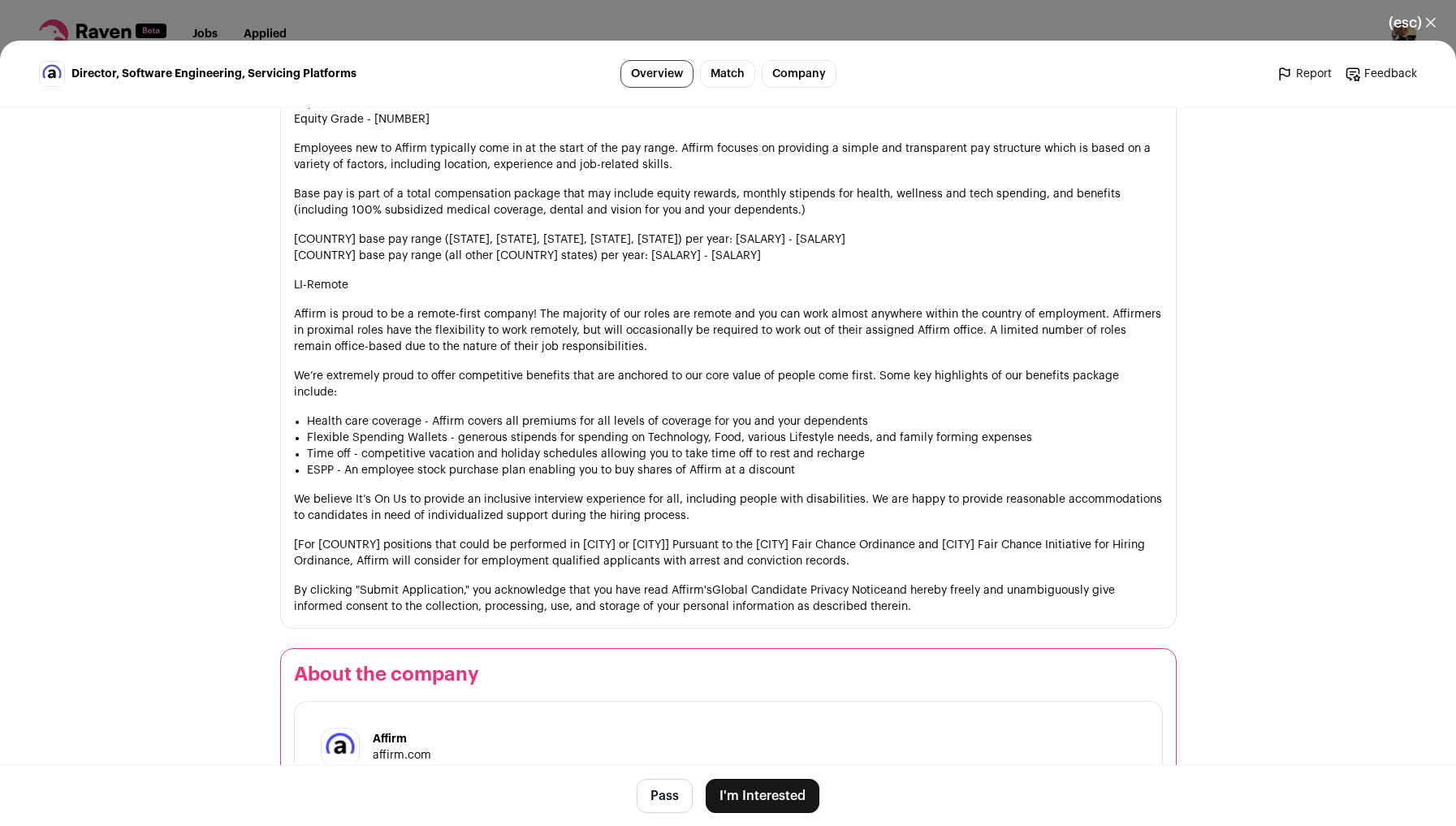 scroll, scrollTop: 1695, scrollLeft: 0, axis: vertical 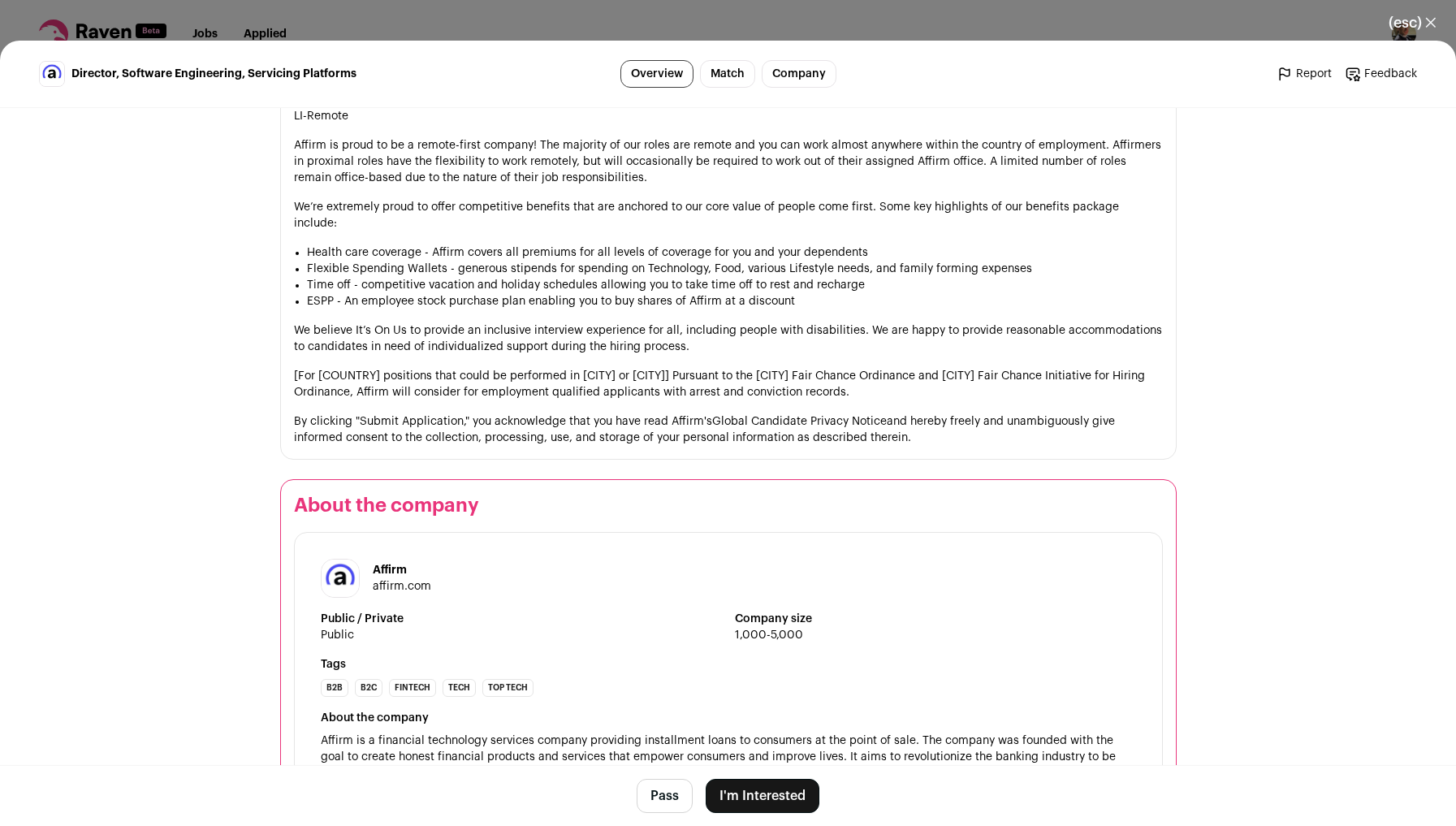 click on "(esc) ✕" at bounding box center [1412, 23] 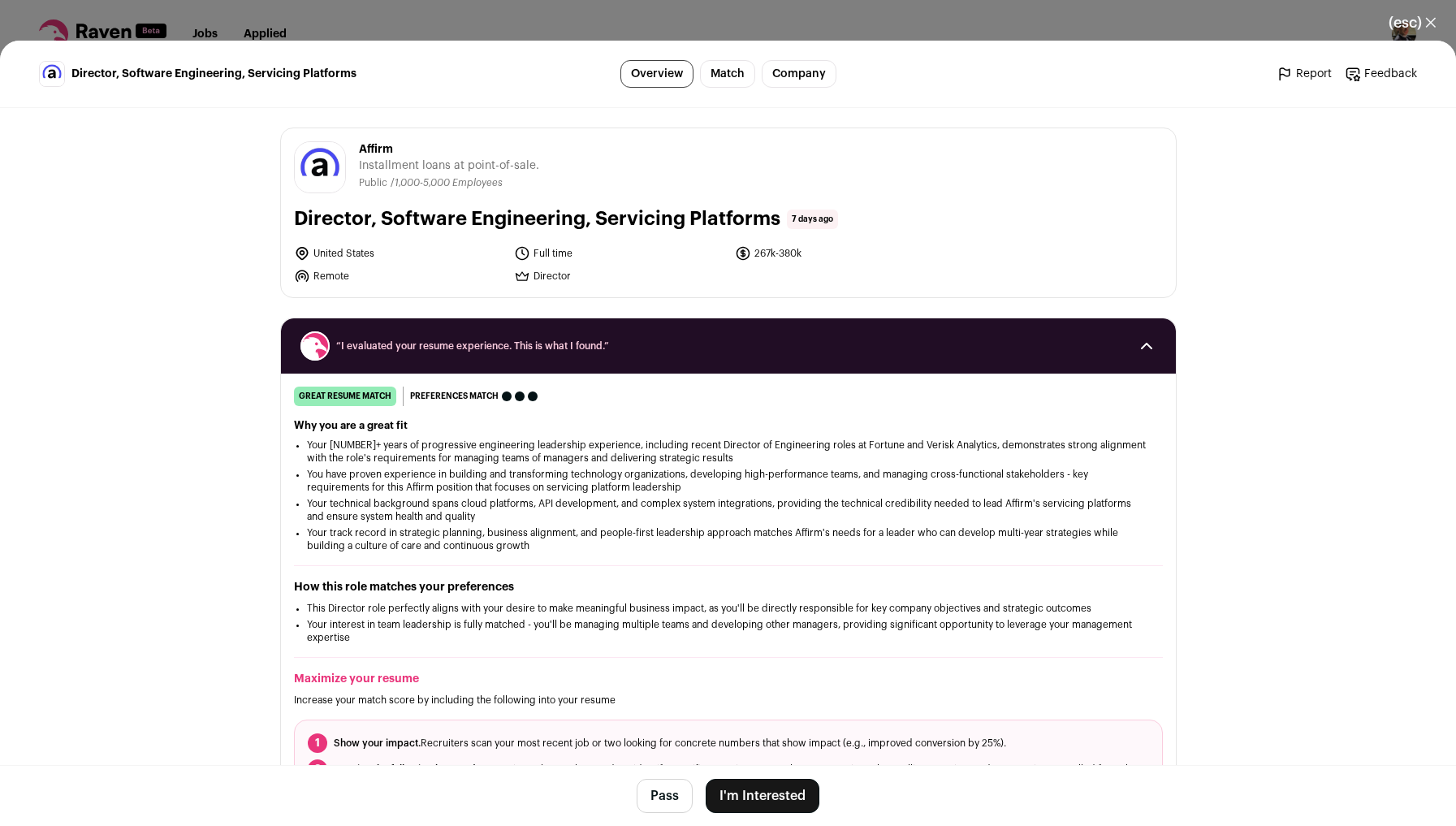 scroll, scrollTop: 0, scrollLeft: 0, axis: both 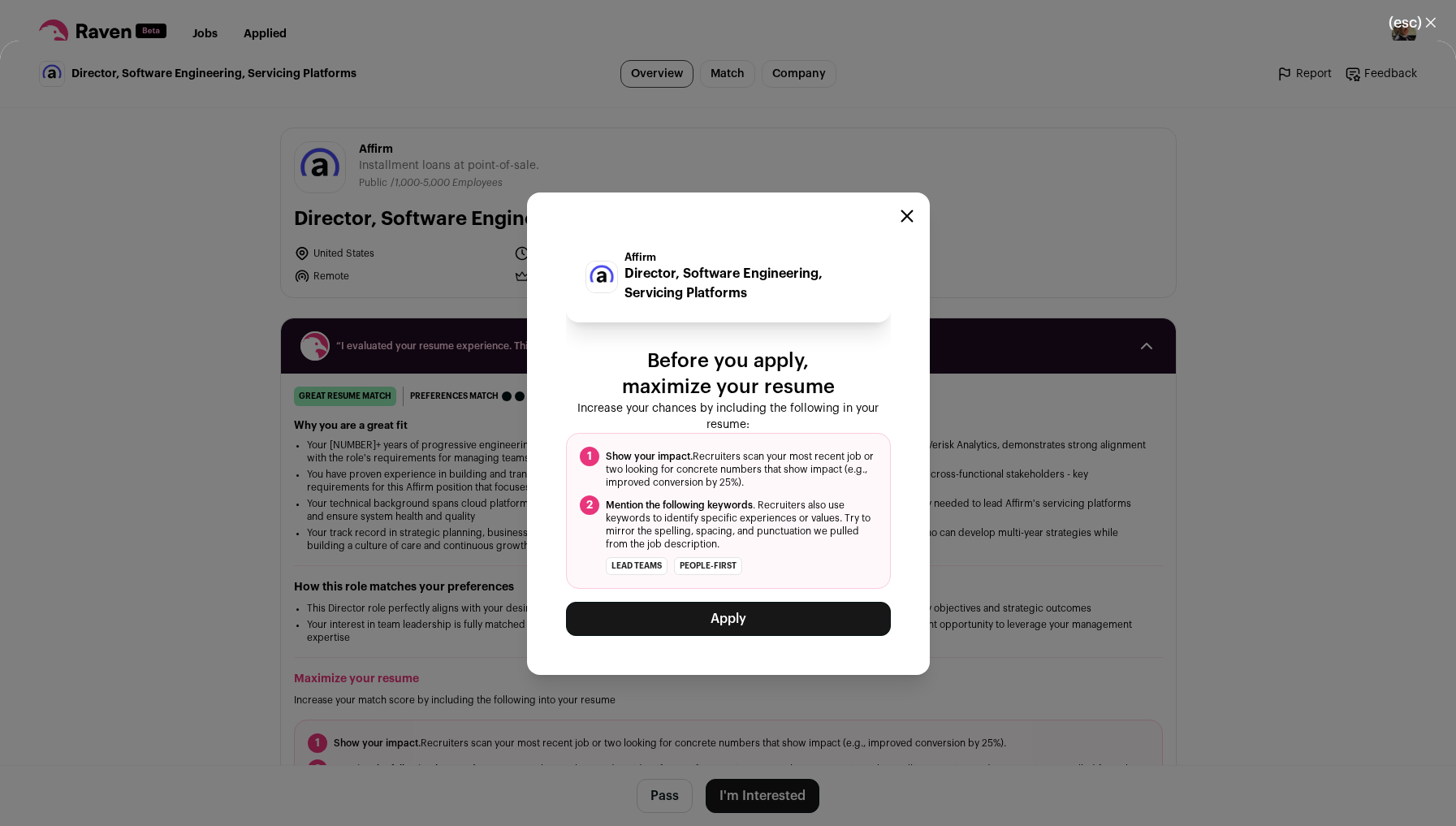 click on "Apply" at bounding box center [728, 619] 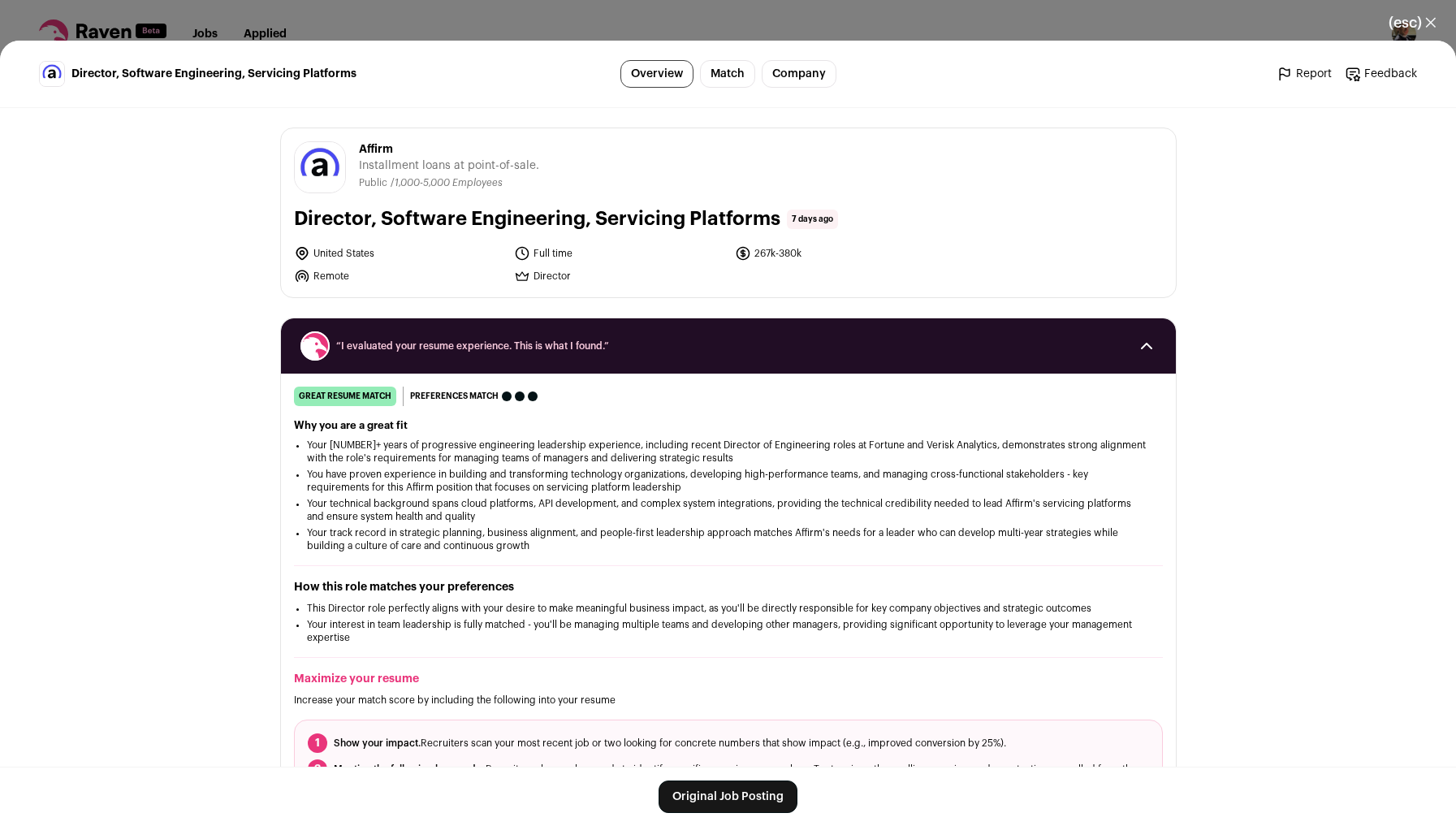 click on "(esc) ✕" at bounding box center [1412, 23] 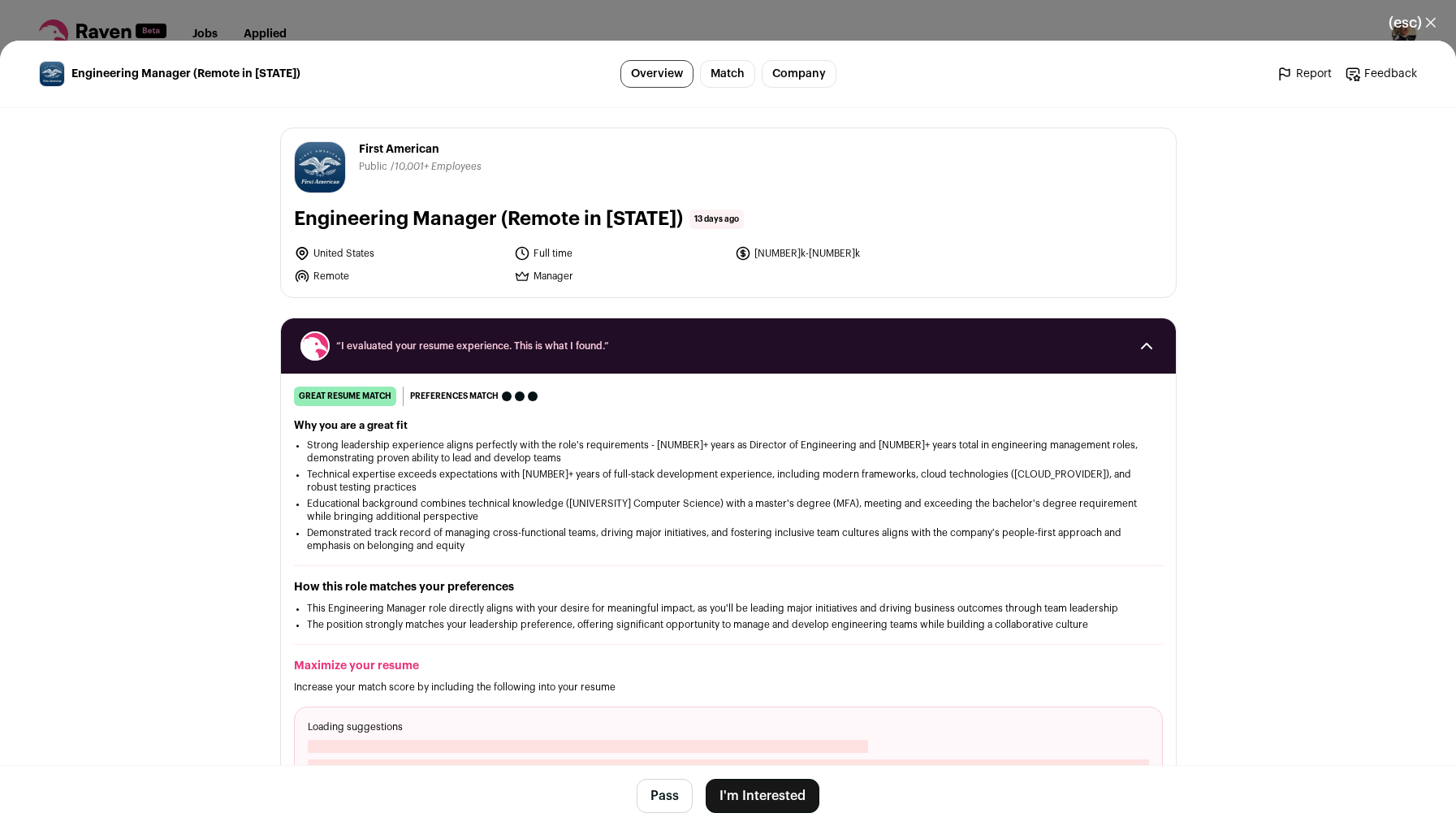 scroll, scrollTop: 0, scrollLeft: 0, axis: both 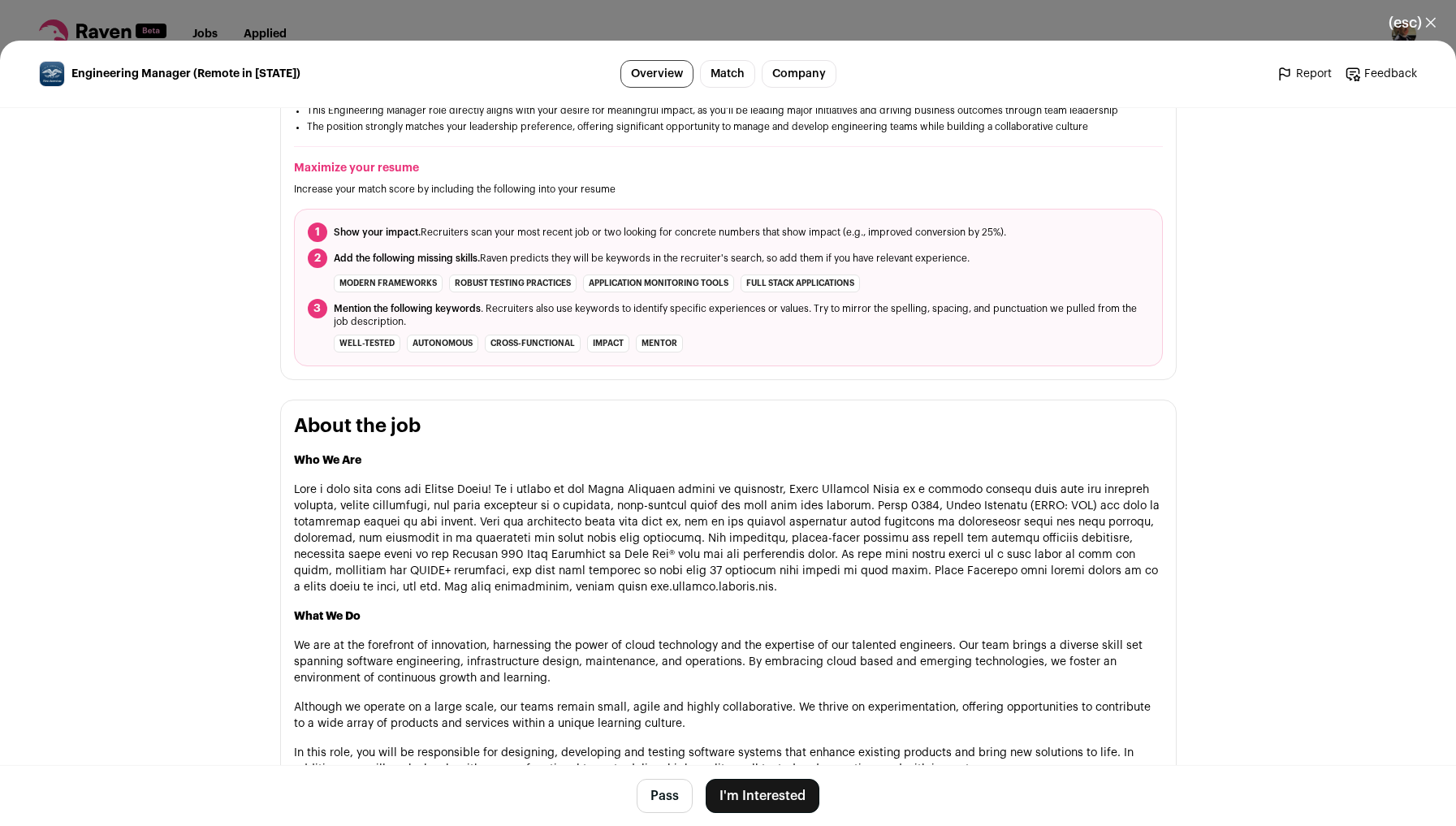 click on "I'm Interested" at bounding box center (763, 796) 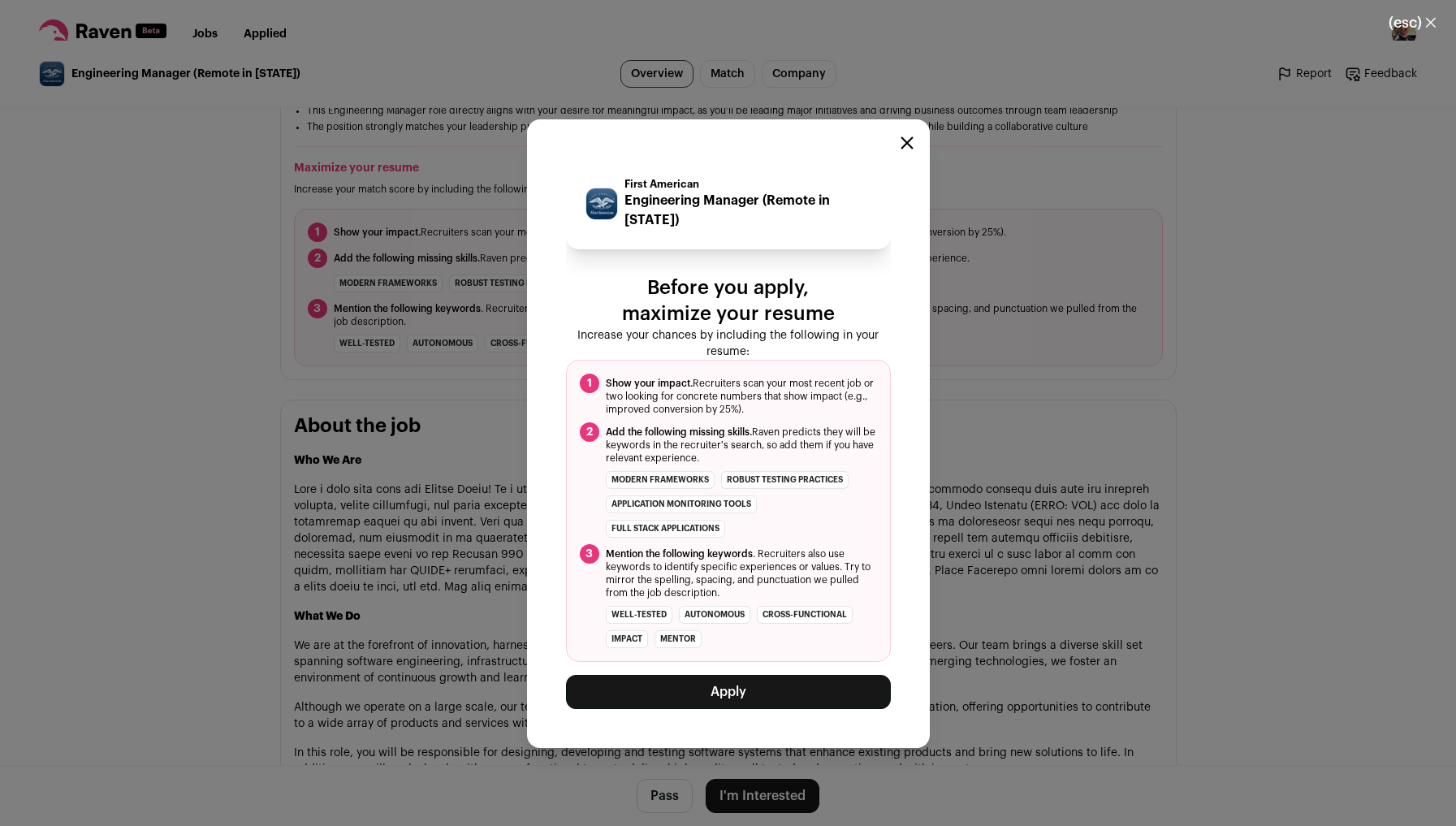click on "Apply" at bounding box center (728, 692) 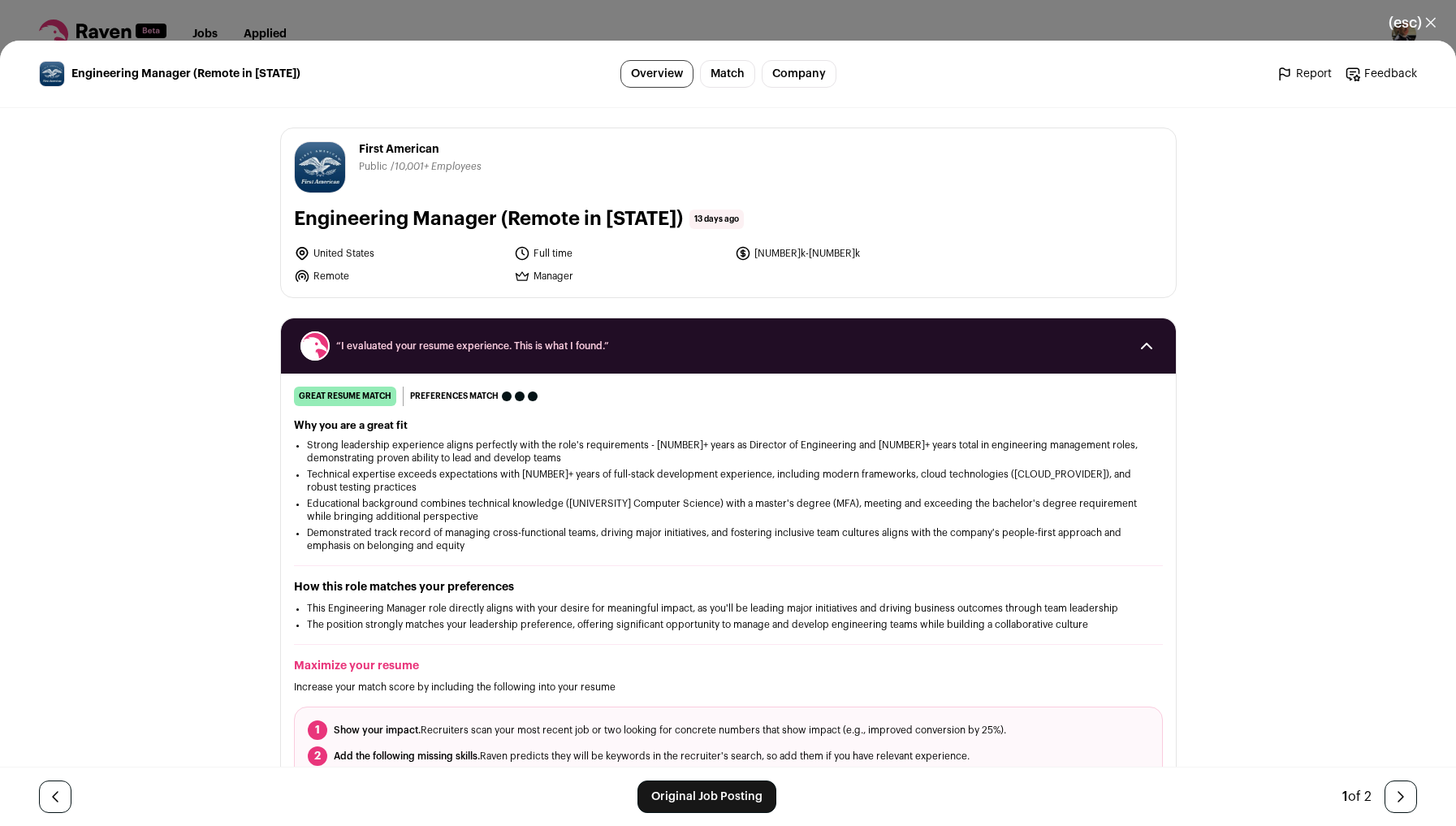 click on "(esc) ✕" at bounding box center [1412, 23] 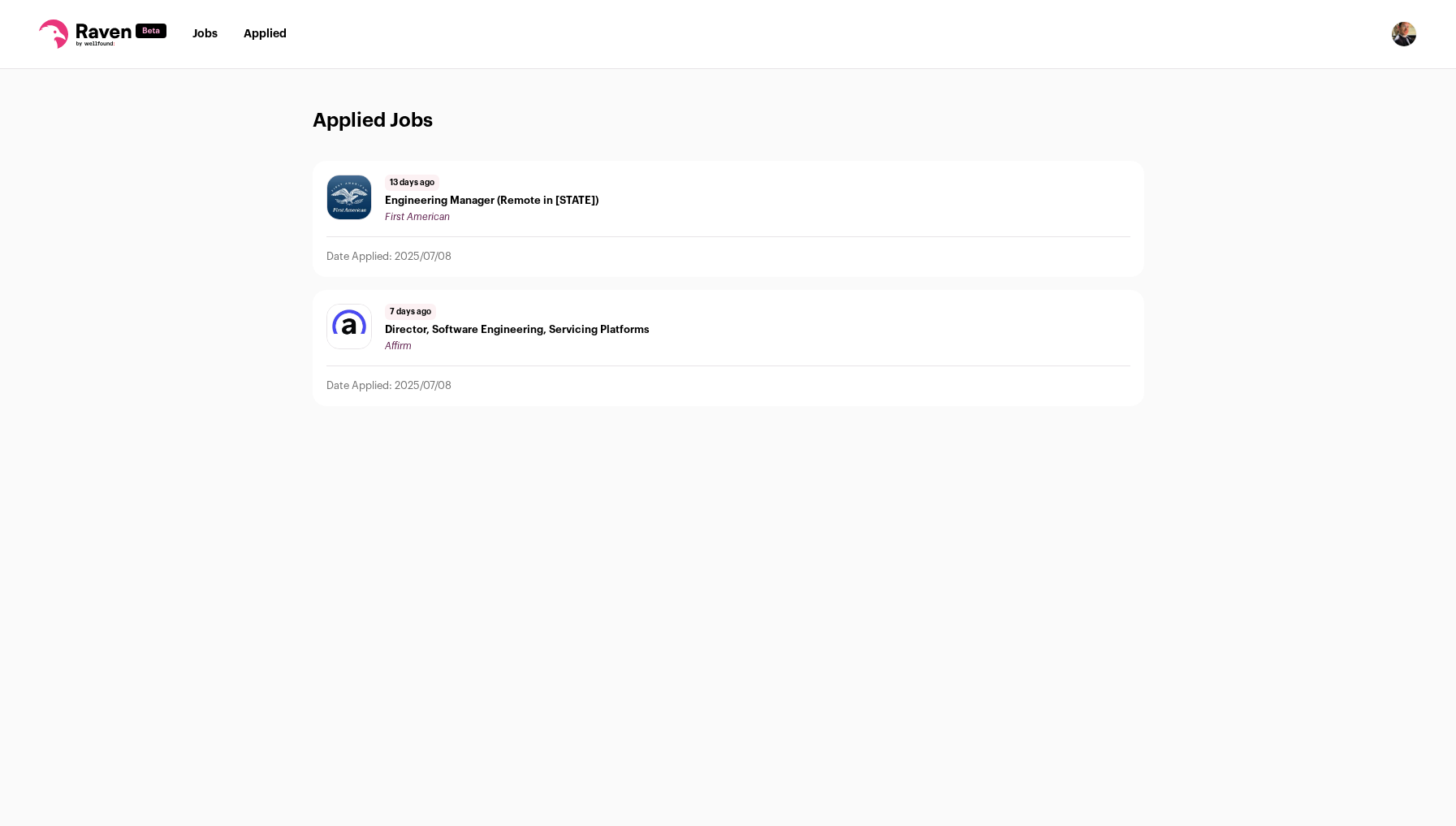 click on "Jobs
Applied
Settings
Notifications
Preferences
Resume
FAQs
Logout" at bounding box center [728, 34] 